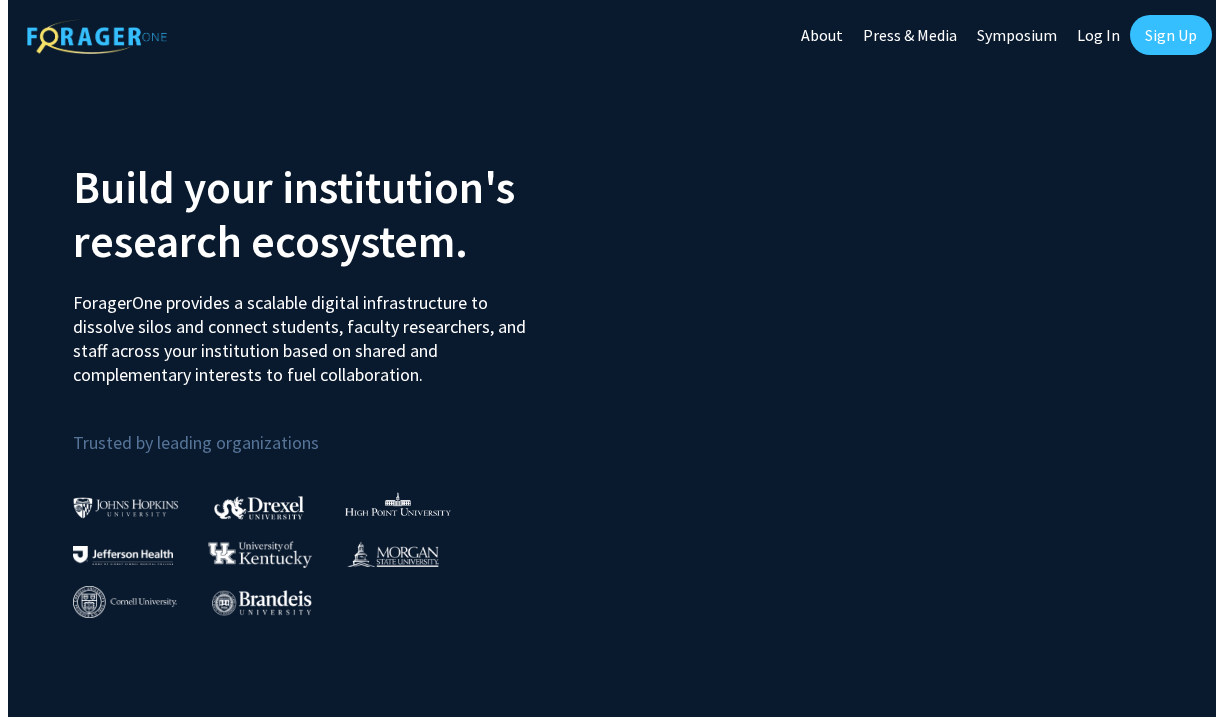 scroll, scrollTop: 0, scrollLeft: 0, axis: both 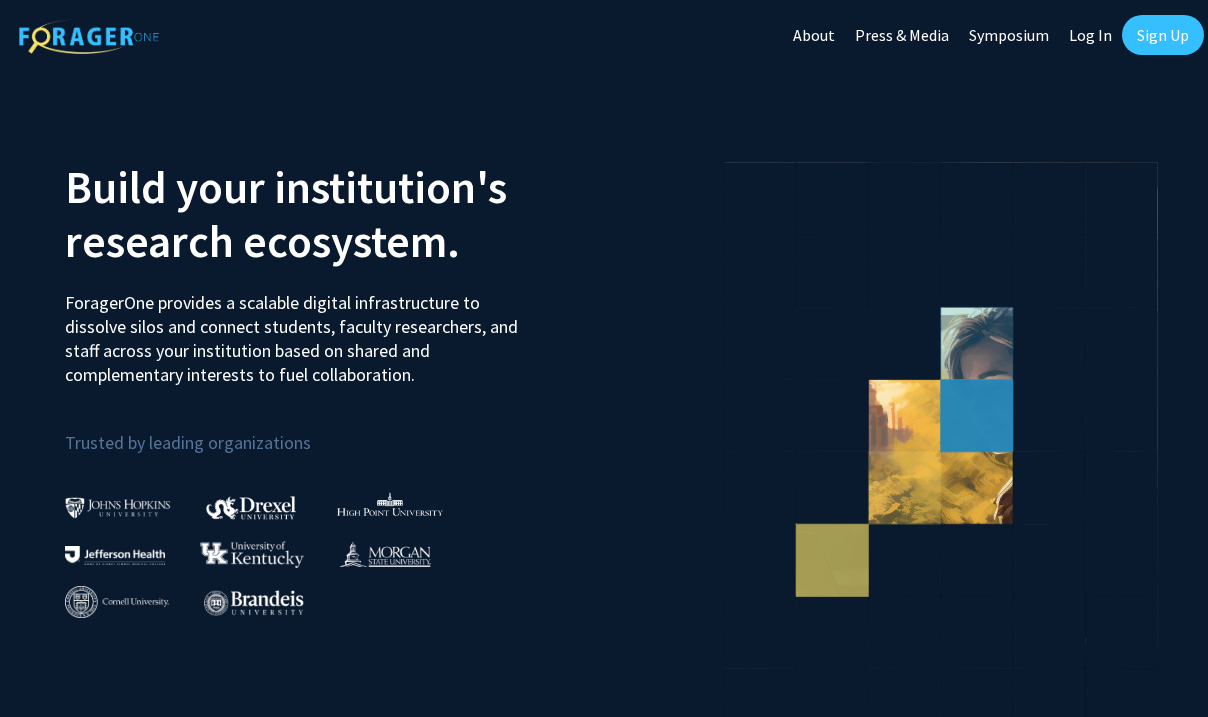 click on "Log In" 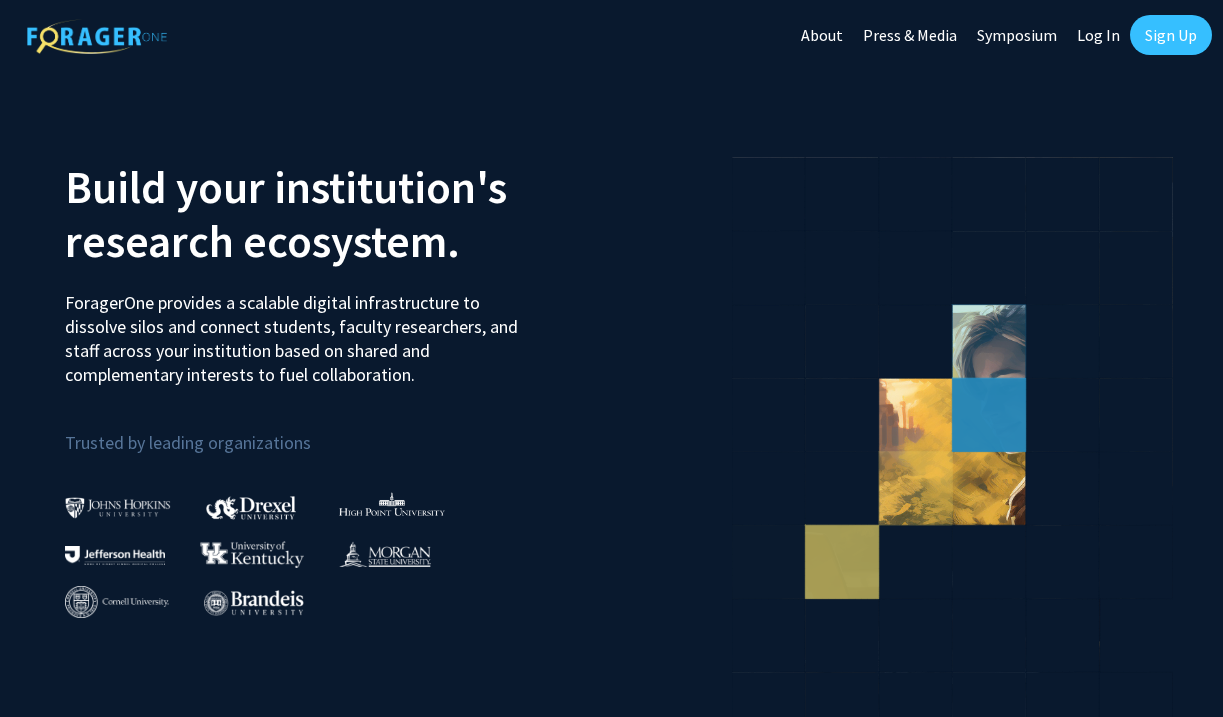 select 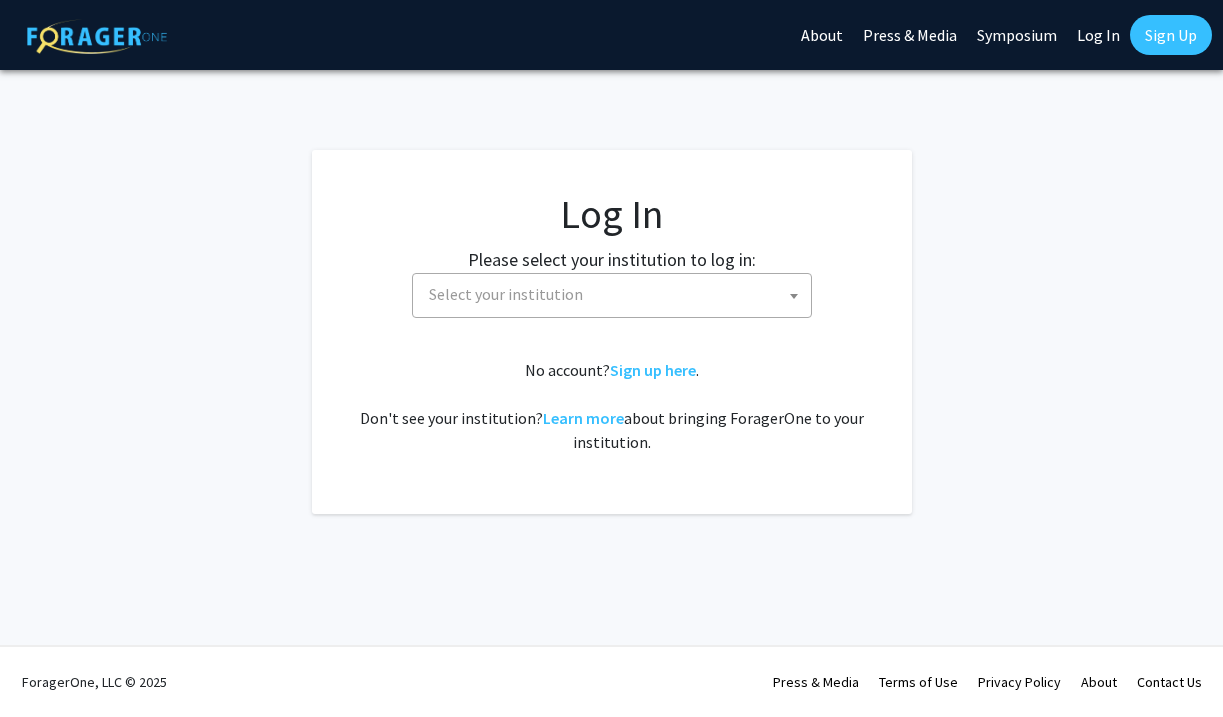 click on "Select your institution" at bounding box center [616, 294] 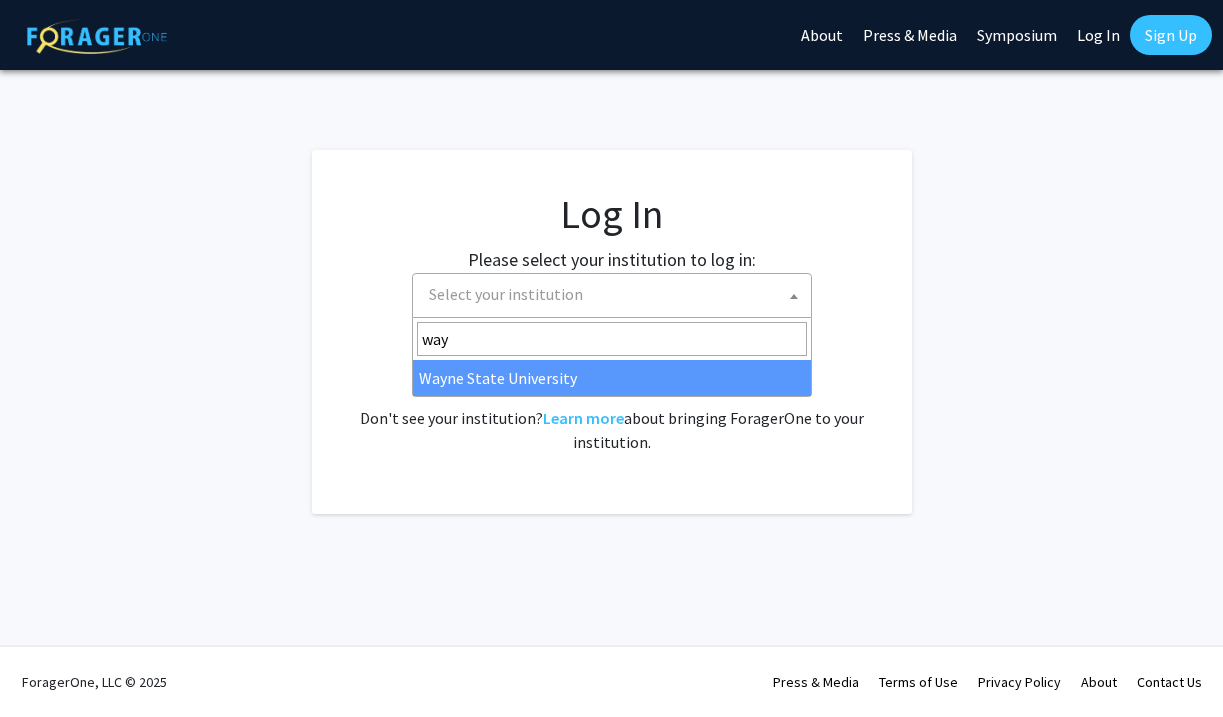 type on "way" 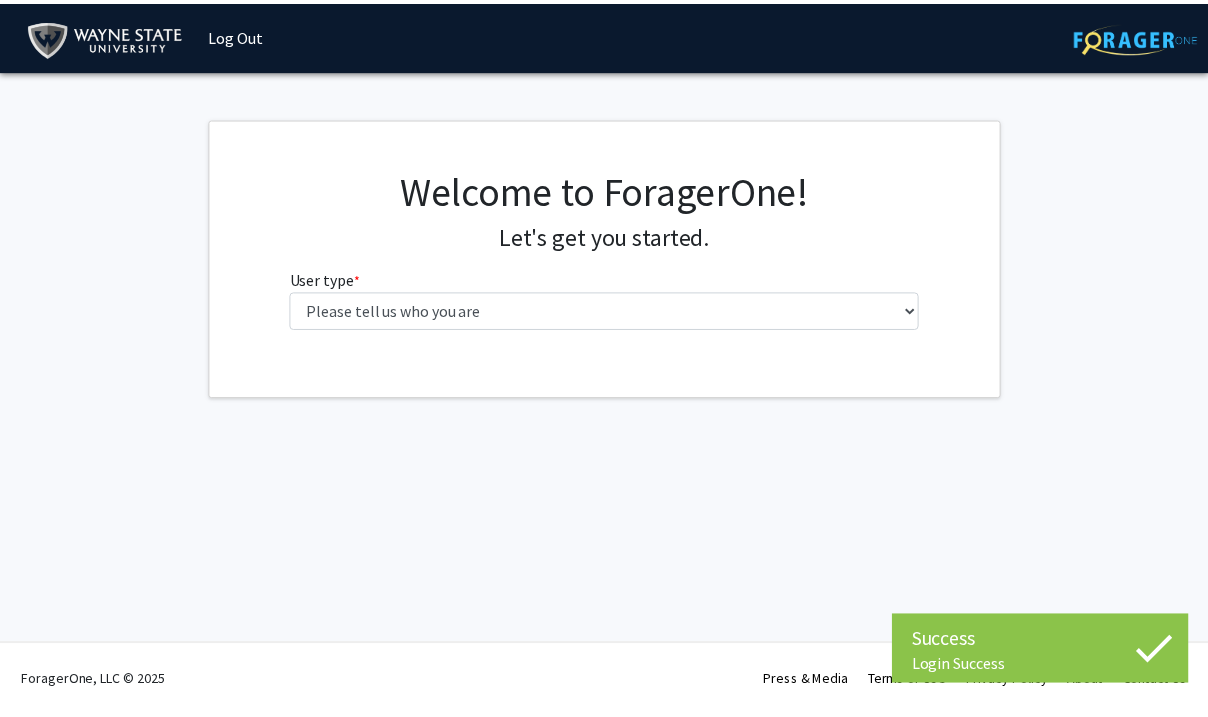 scroll, scrollTop: 0, scrollLeft: 0, axis: both 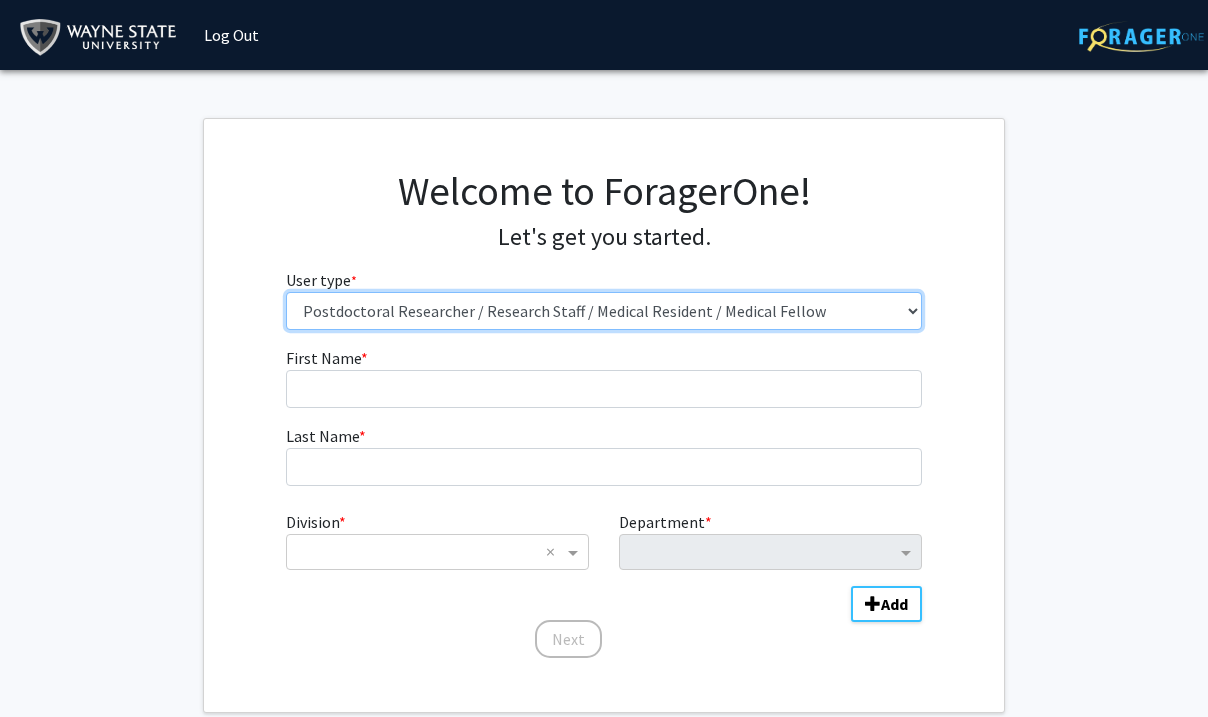 select on "3: doc" 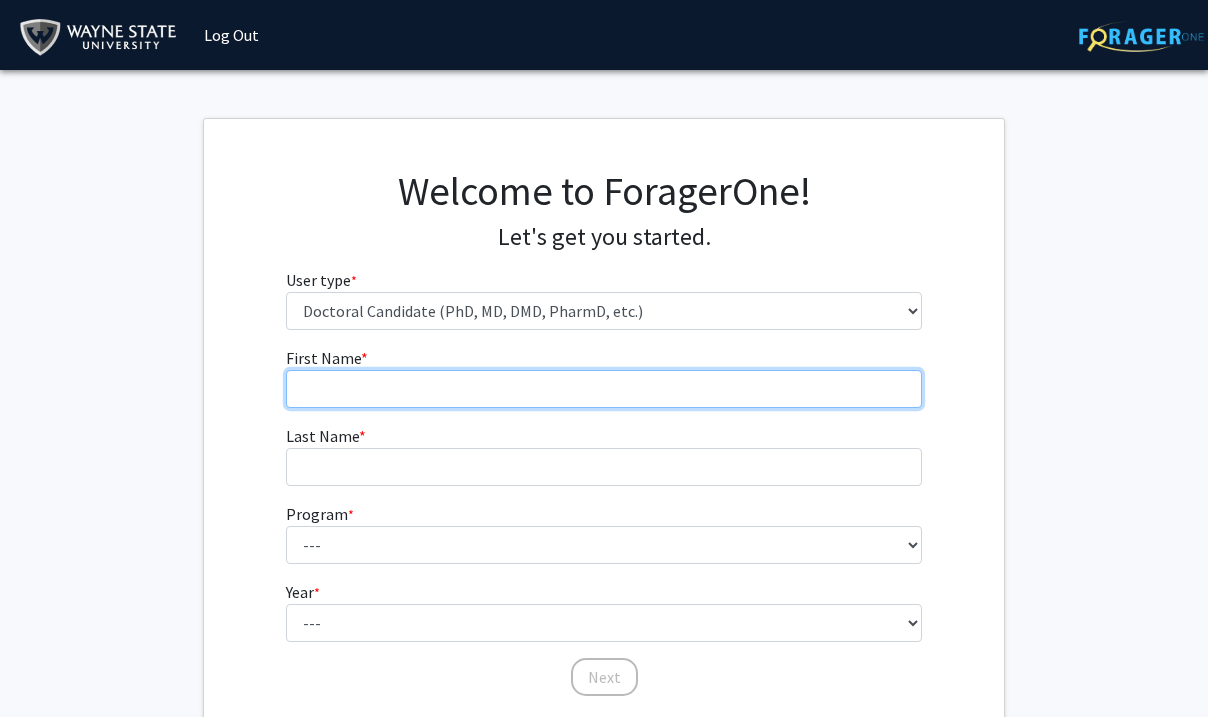 click on "First Name * required" at bounding box center [604, 389] 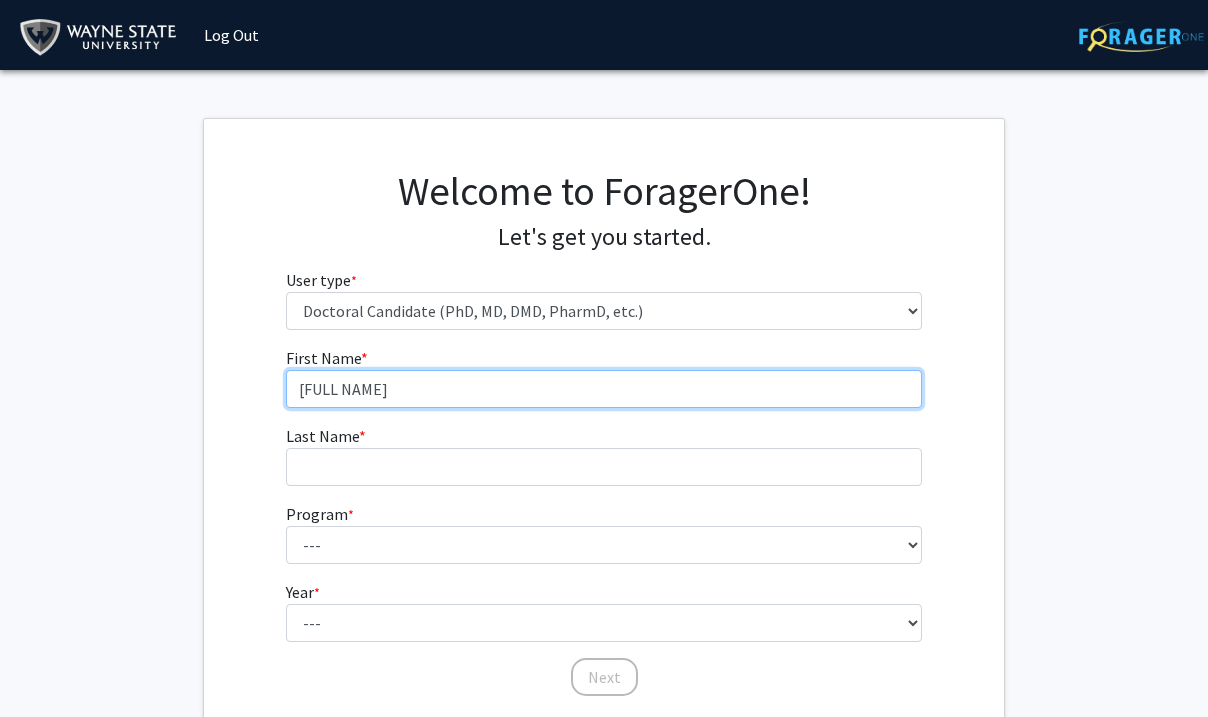 type on "[FULL NAME]" 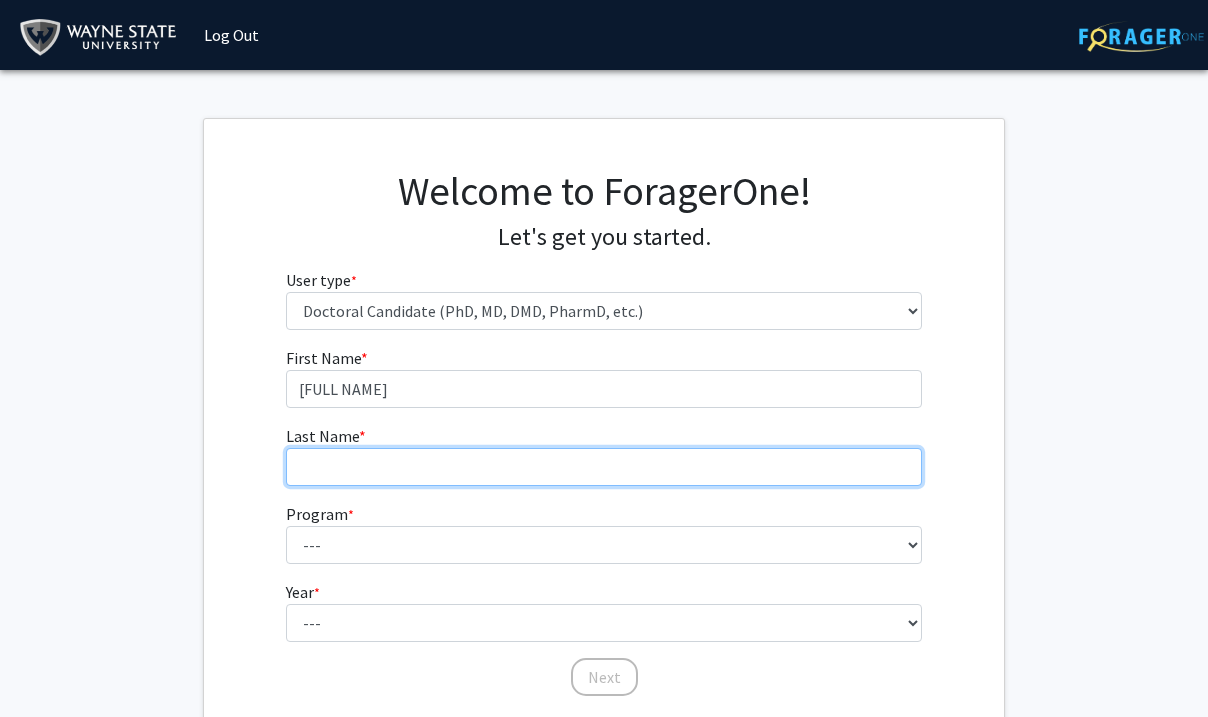 click on "Last Name * required" at bounding box center (604, 467) 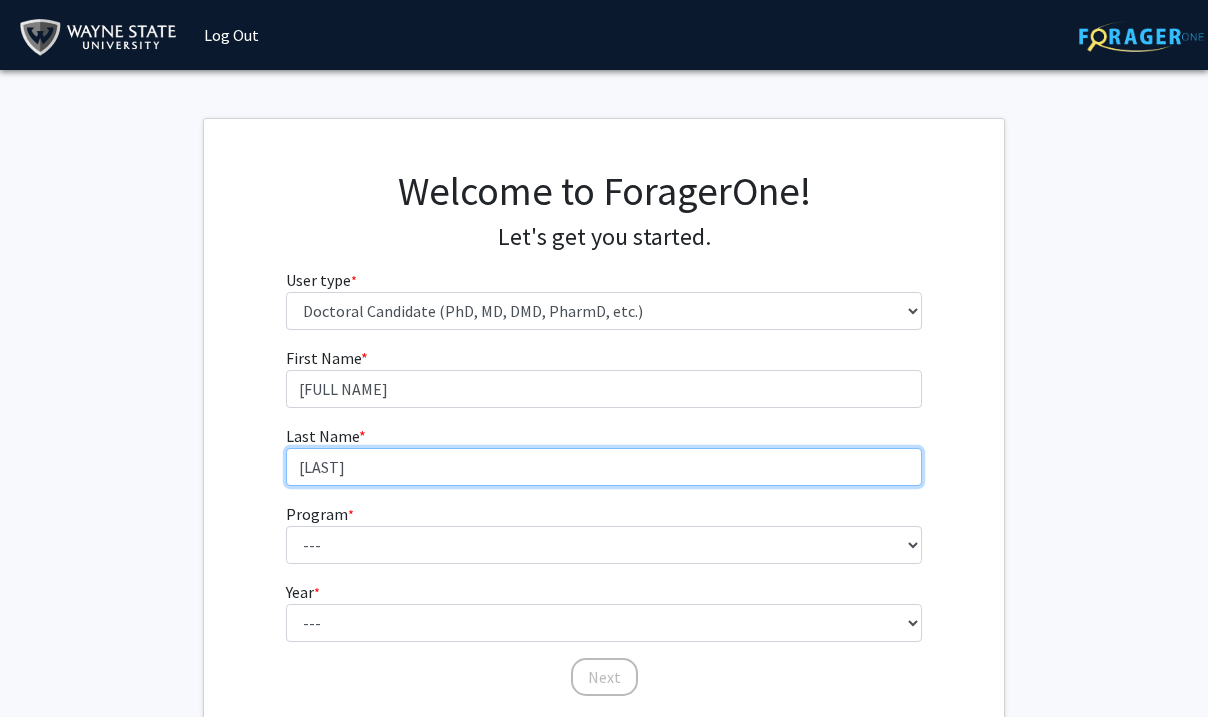 type on "[LAST]" 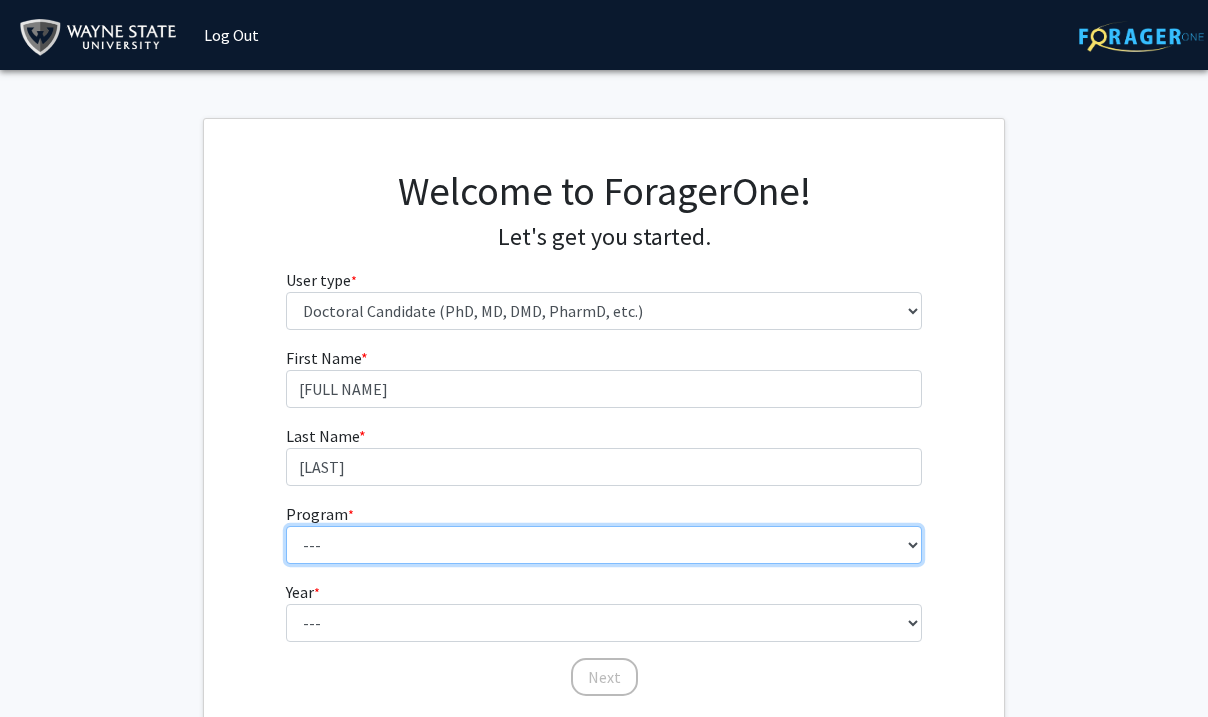 select on "46: 728" 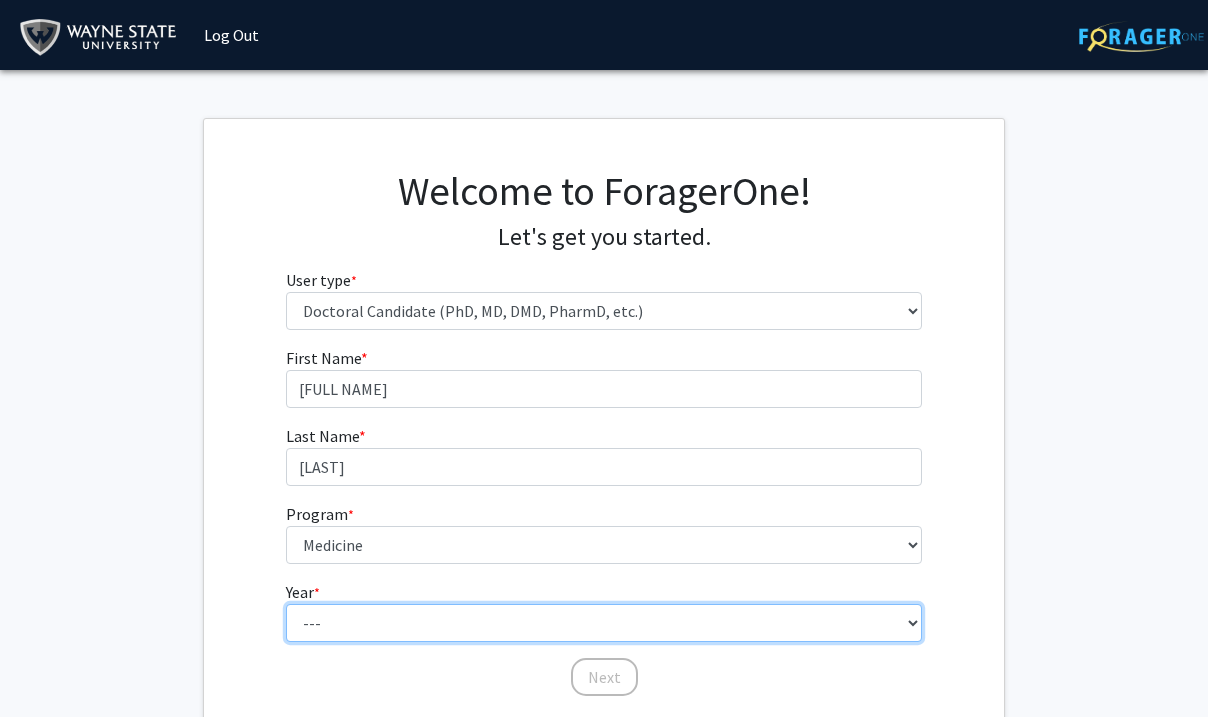 select on "1: first_year" 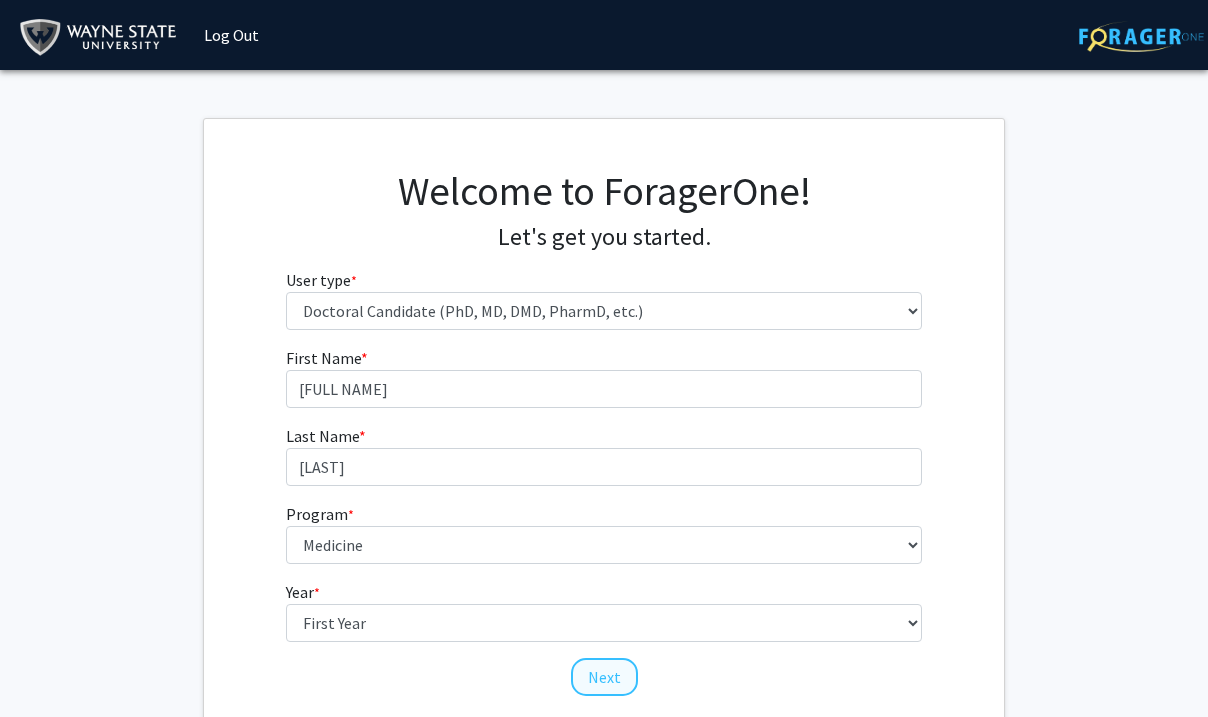 click on "Next" 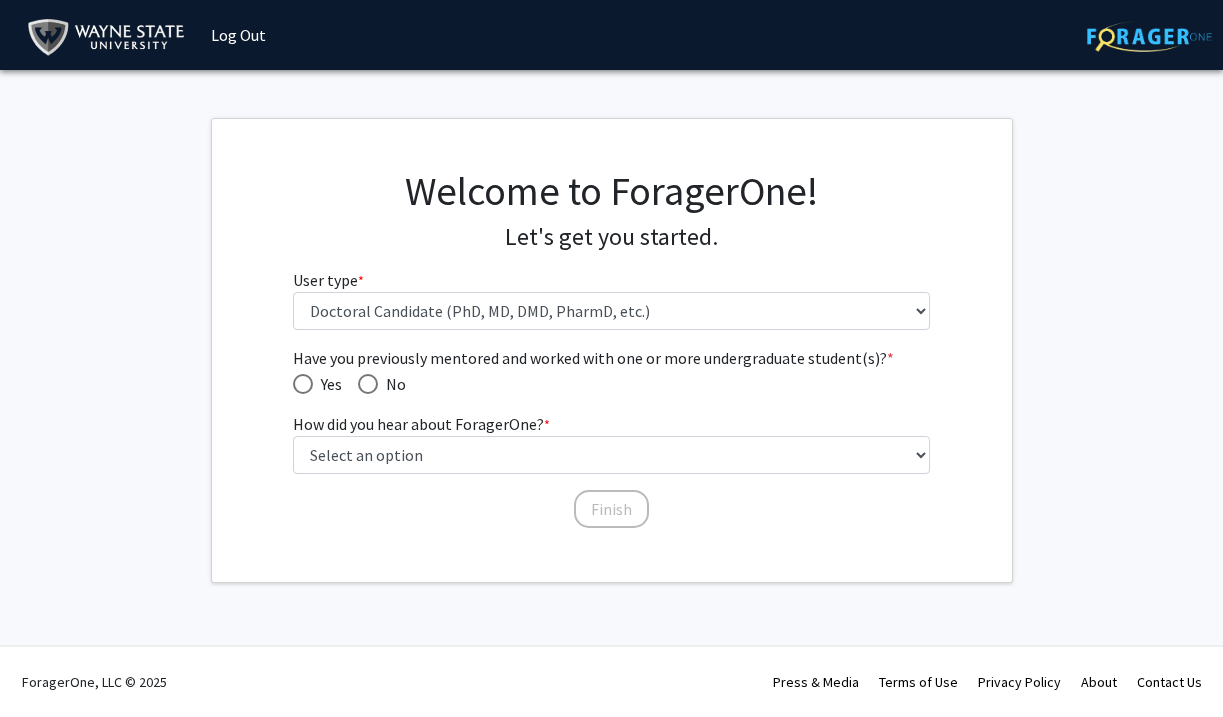 click on "Have you previously mentored and worked with one or more undergraduate student(s)? * Yes No How did you hear about ForagerOne? * required Select an option Peer/student recommendation Faculty/staff recommendation University website University email or newsletter Other Finish" 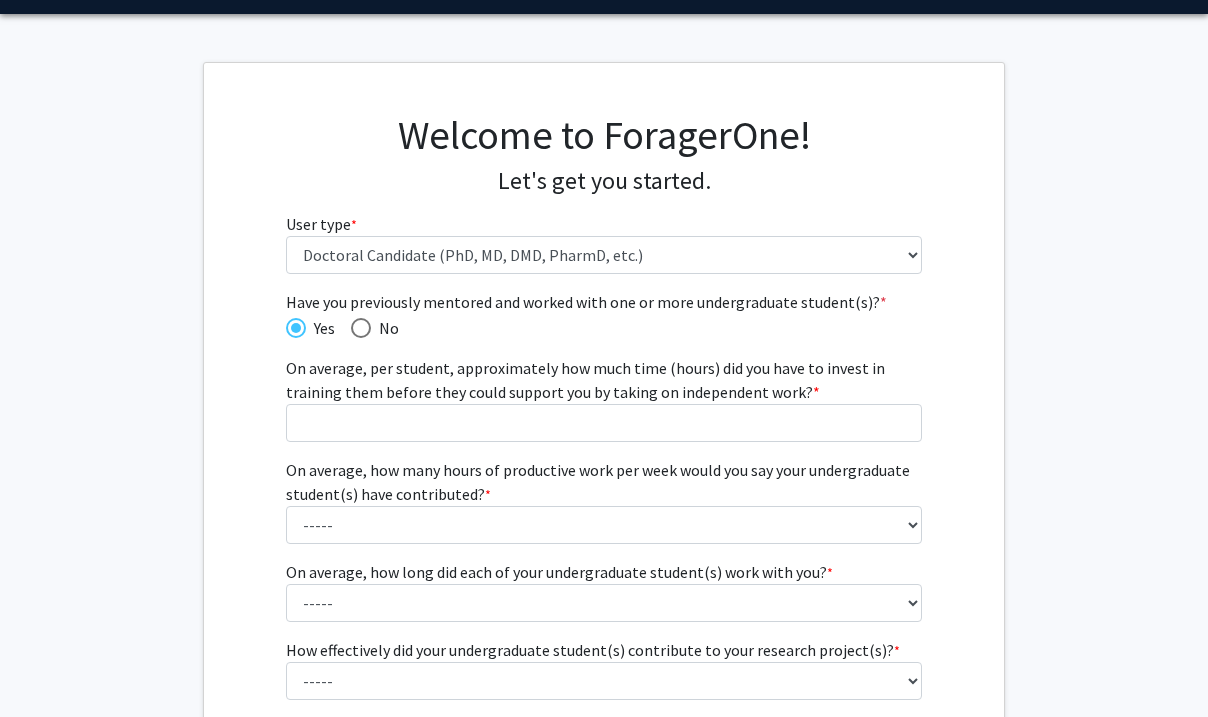 scroll, scrollTop: 57, scrollLeft: 0, axis: vertical 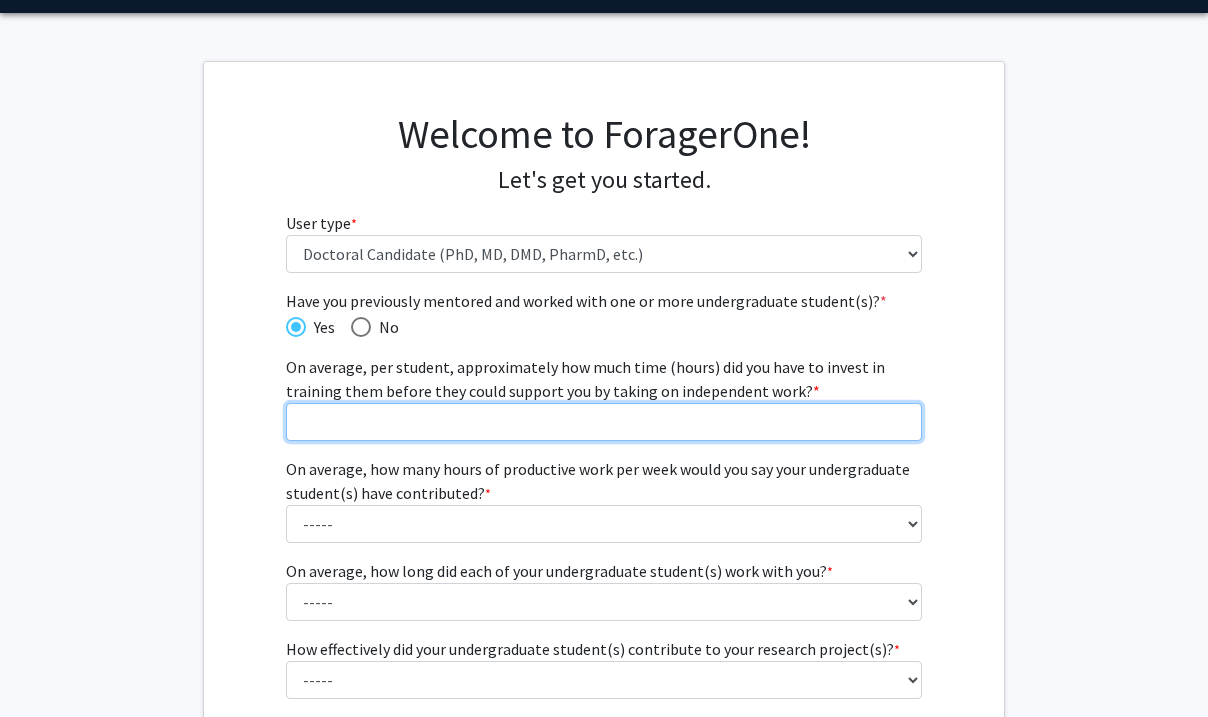 click on "On average, per student, approximately how much time (hours) did you have to invest in training them before they could support you by taking on independent work? * required" at bounding box center (604, 422) 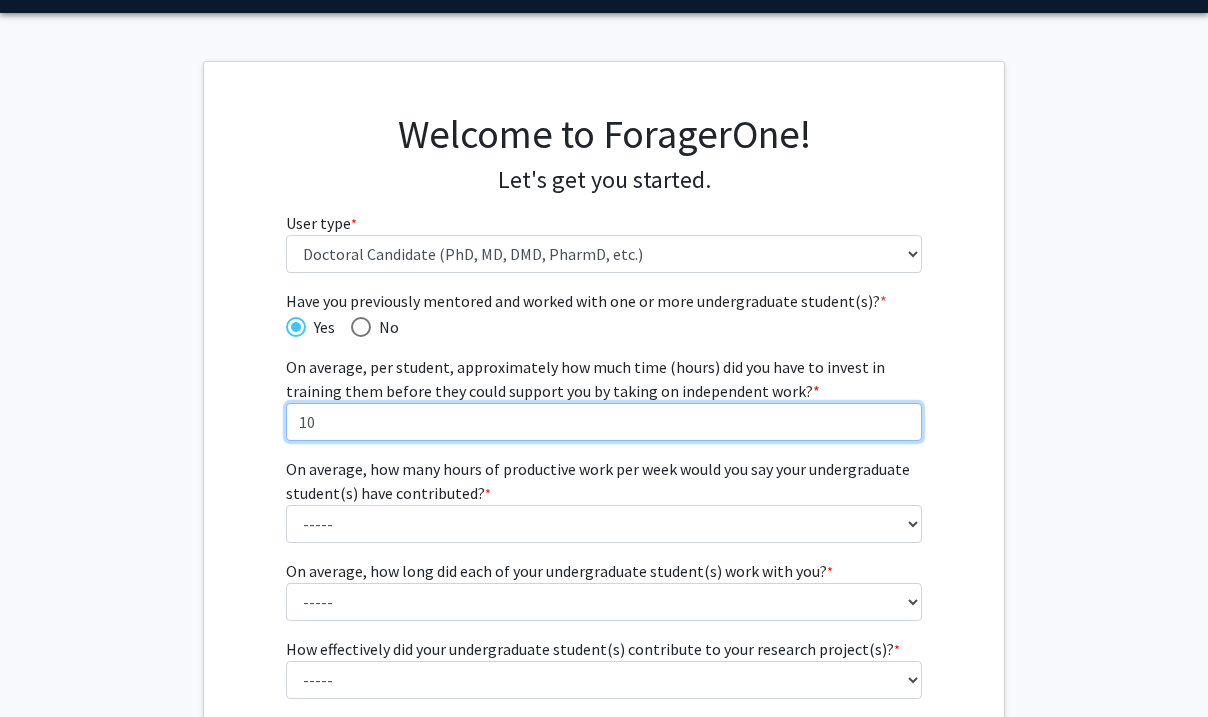 type on "10" 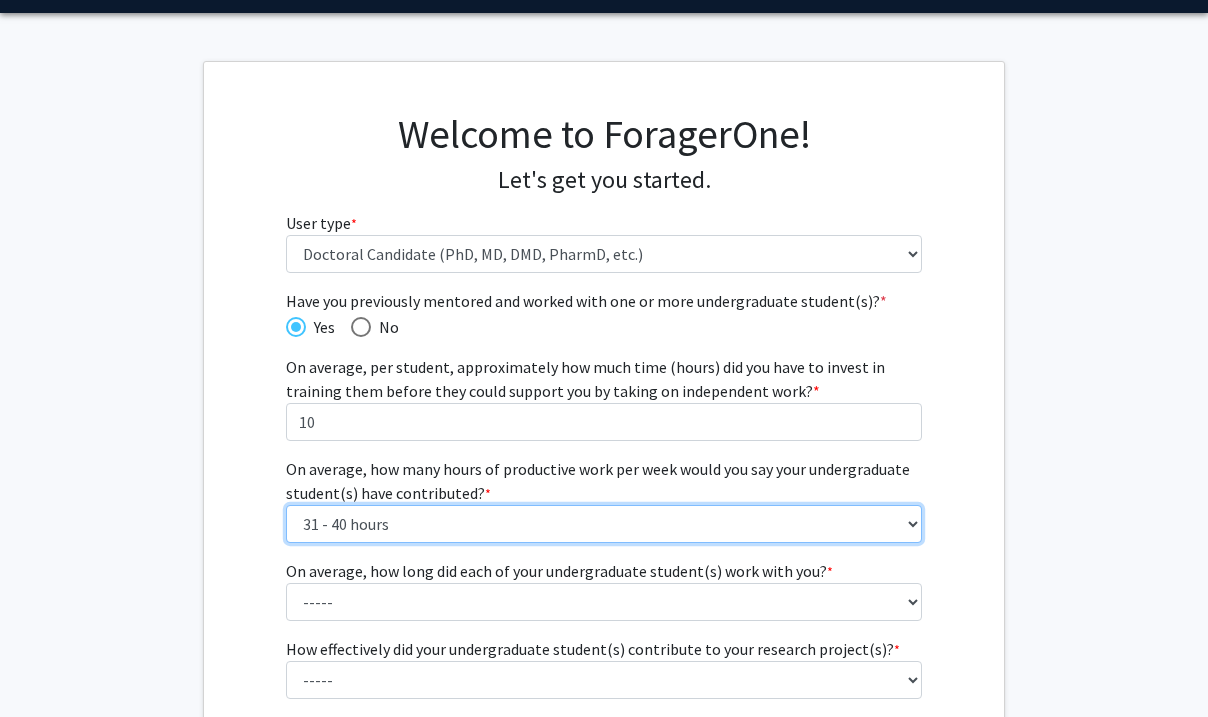 select on "7: 40+ hours" 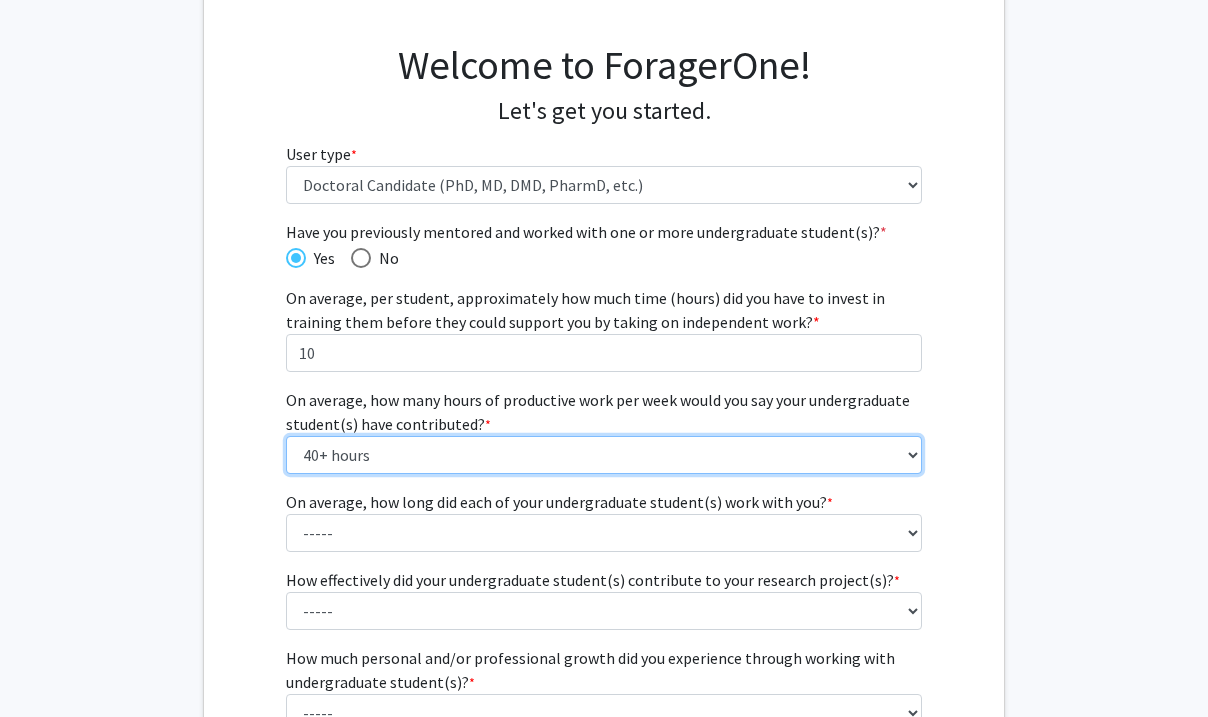 scroll, scrollTop: 127, scrollLeft: 0, axis: vertical 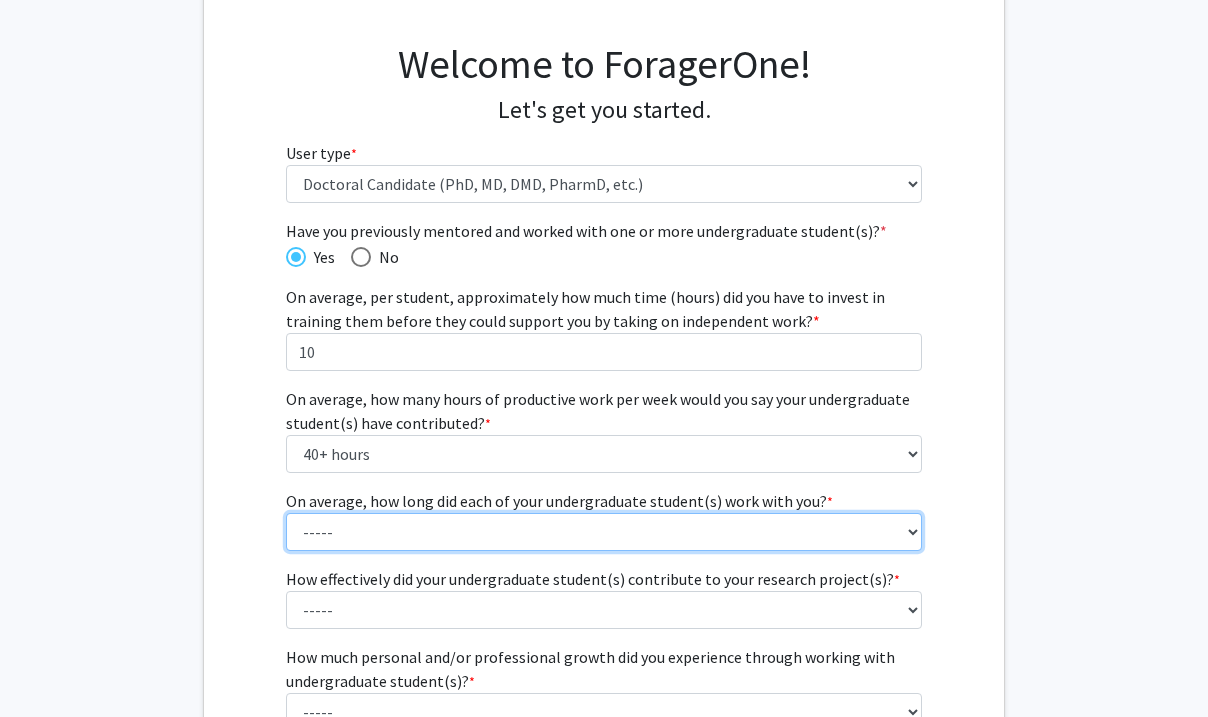 select on "3: 6 months - 1 year" 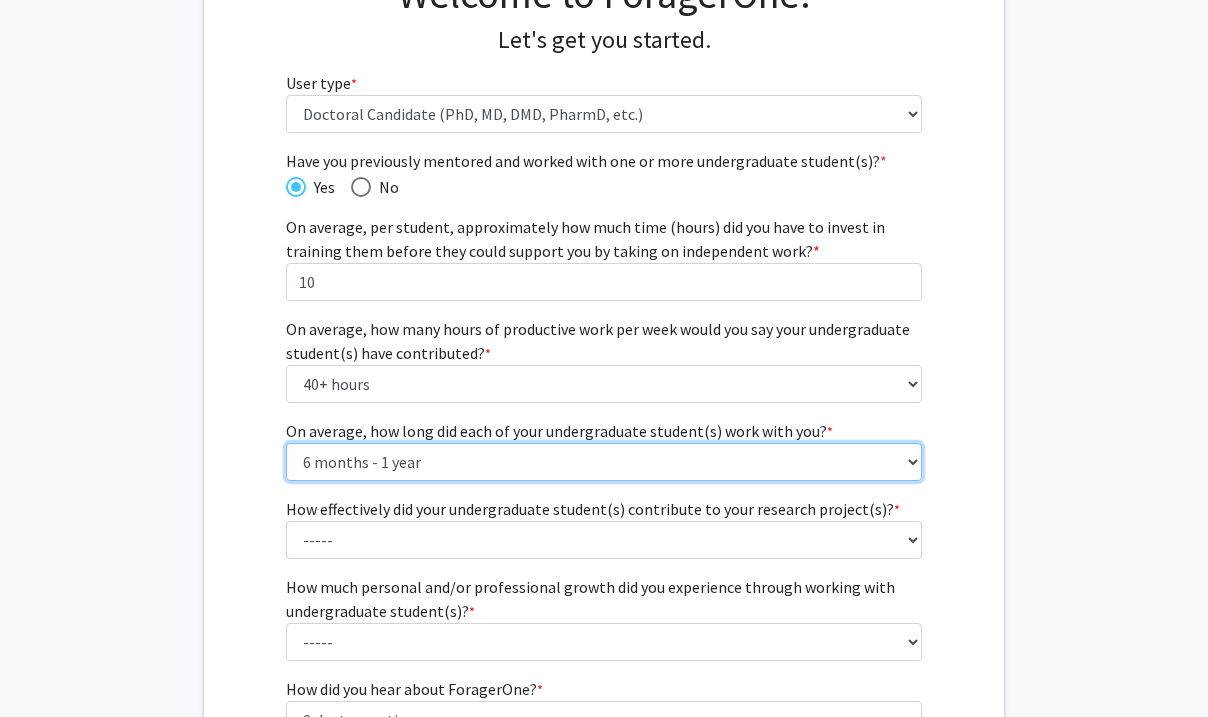 scroll, scrollTop: 199, scrollLeft: 0, axis: vertical 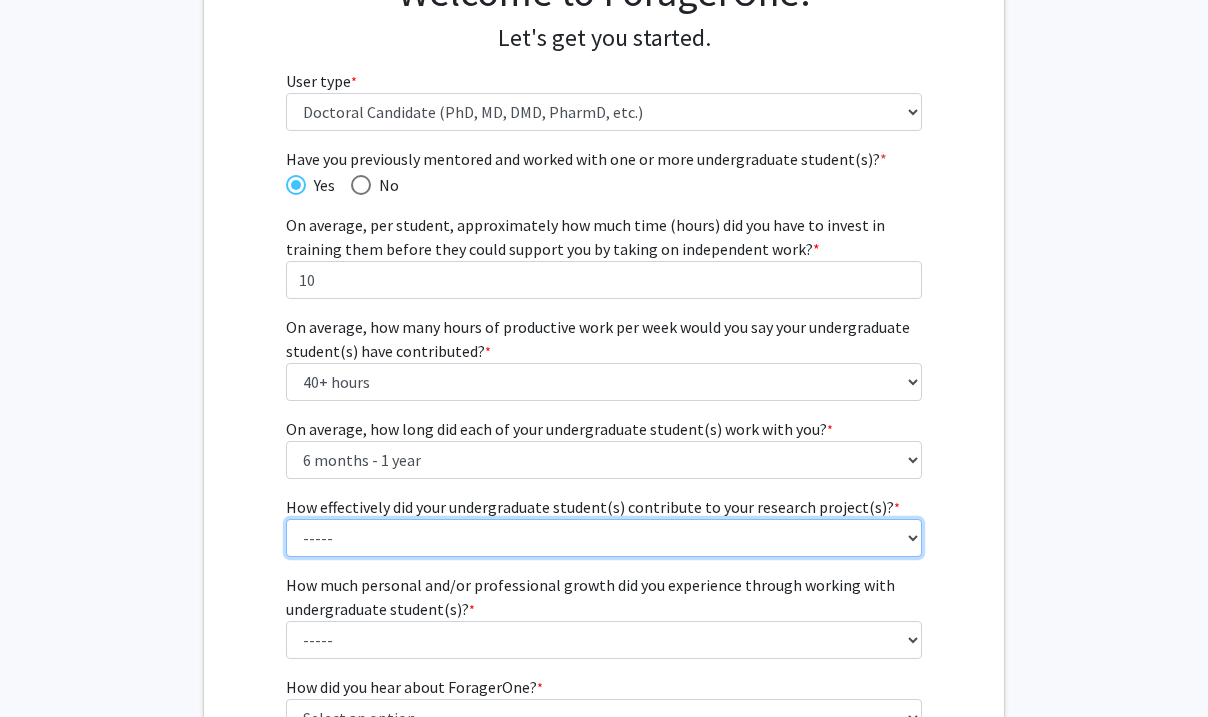 select on "4: 4" 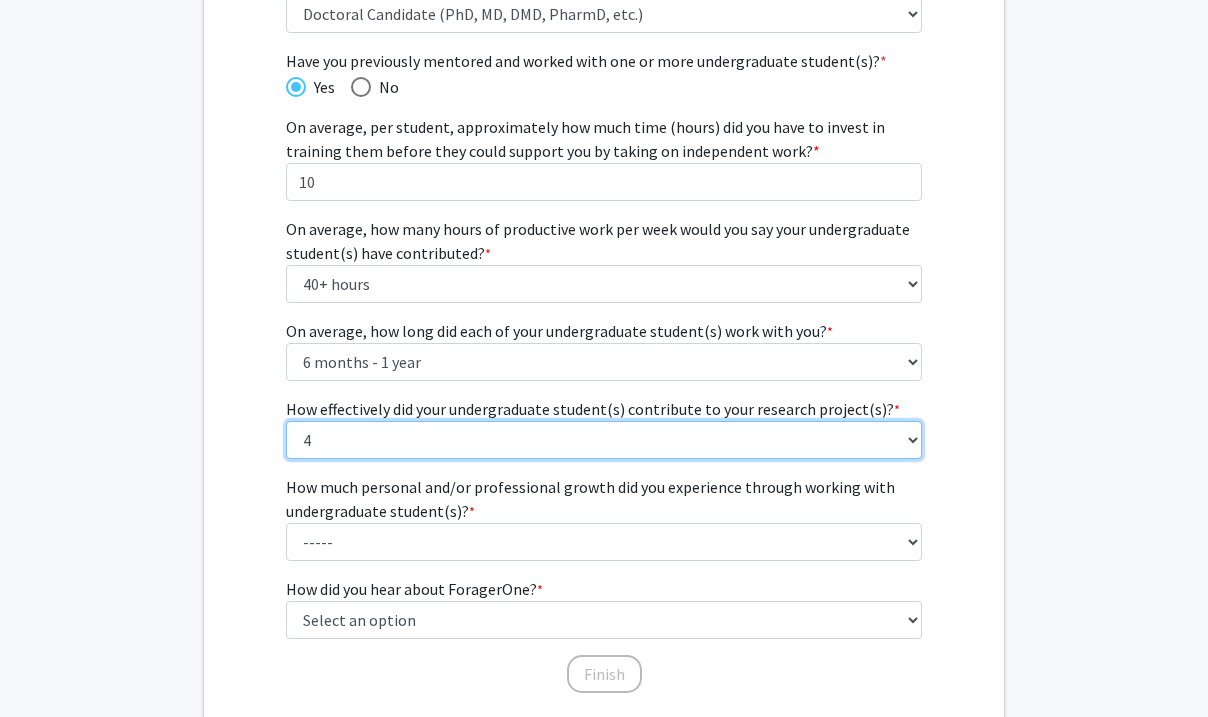 scroll, scrollTop: 307, scrollLeft: 0, axis: vertical 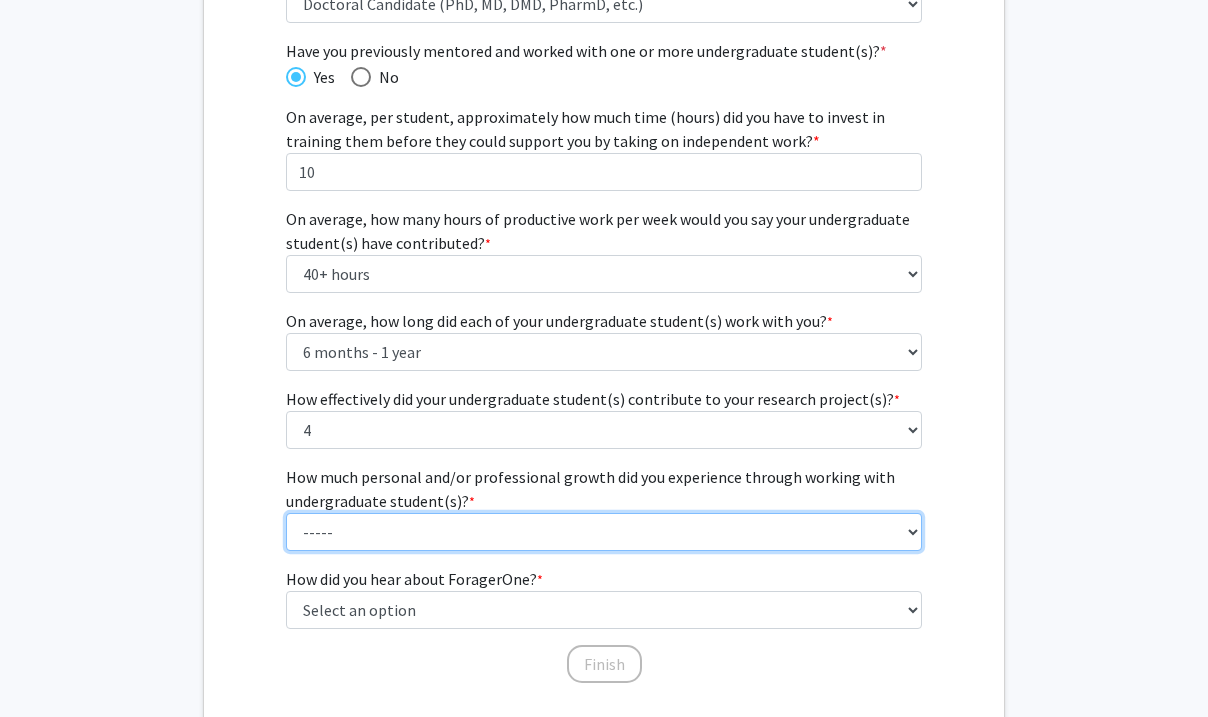 select on "2: 2" 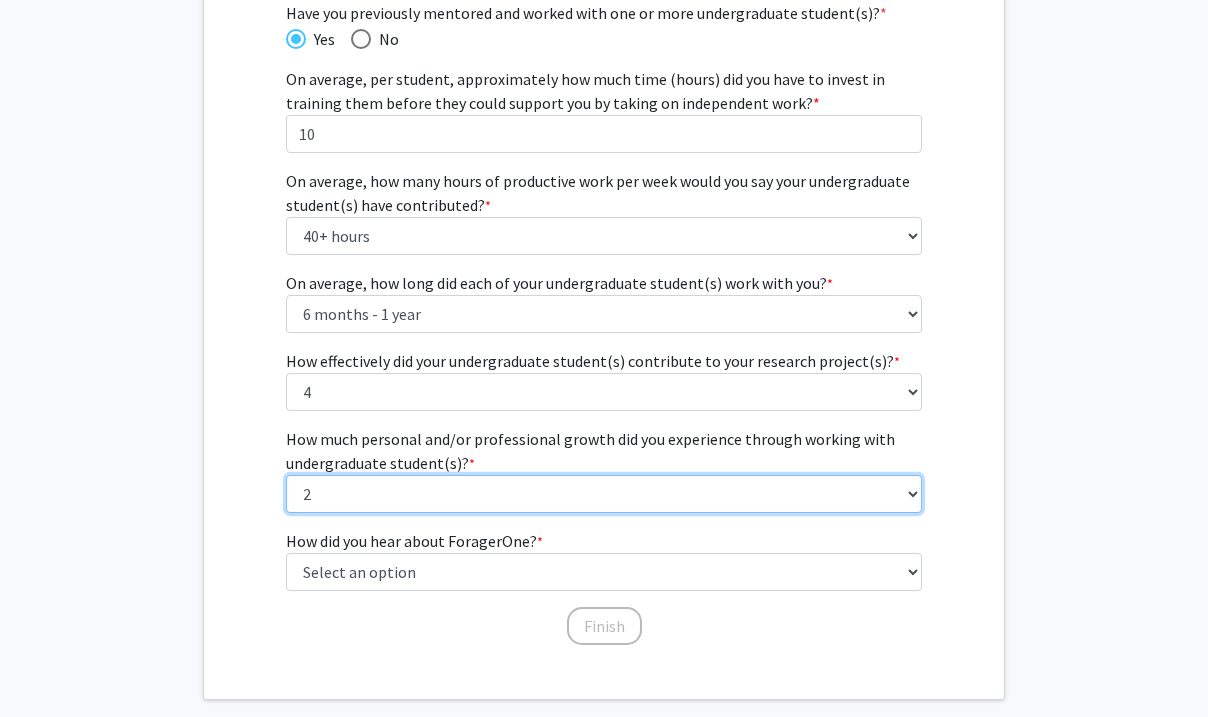 scroll, scrollTop: 349, scrollLeft: 0, axis: vertical 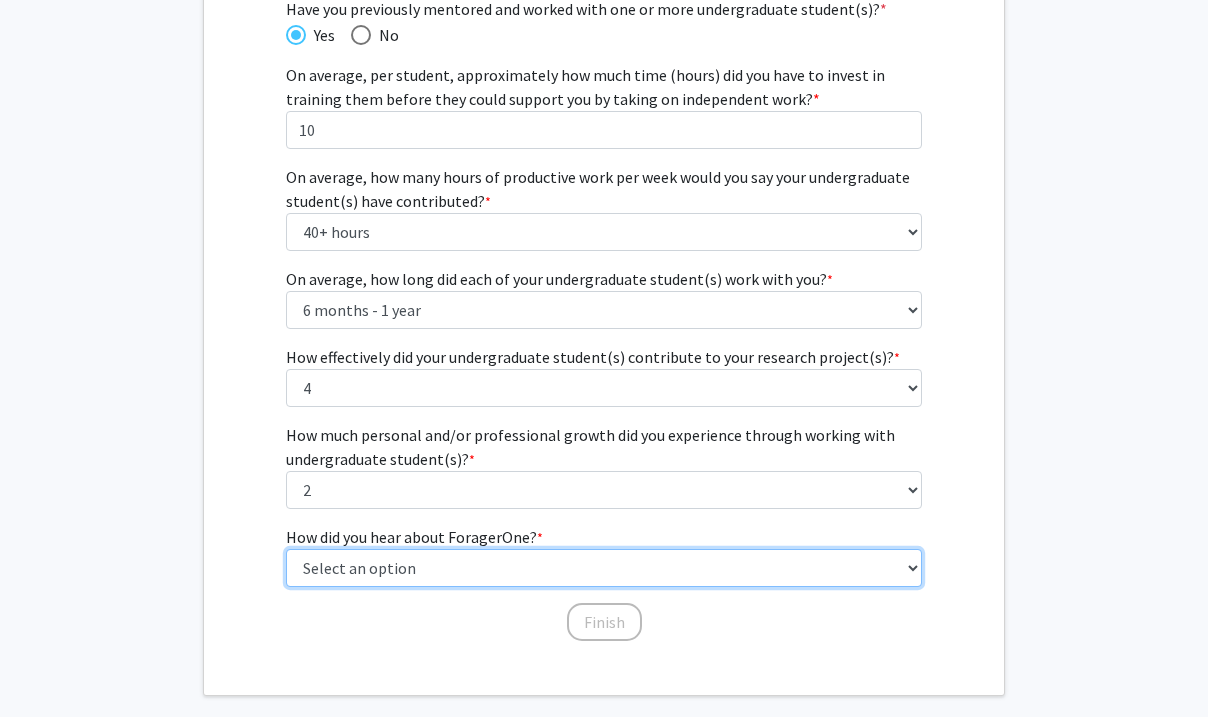 select on "3: university_website" 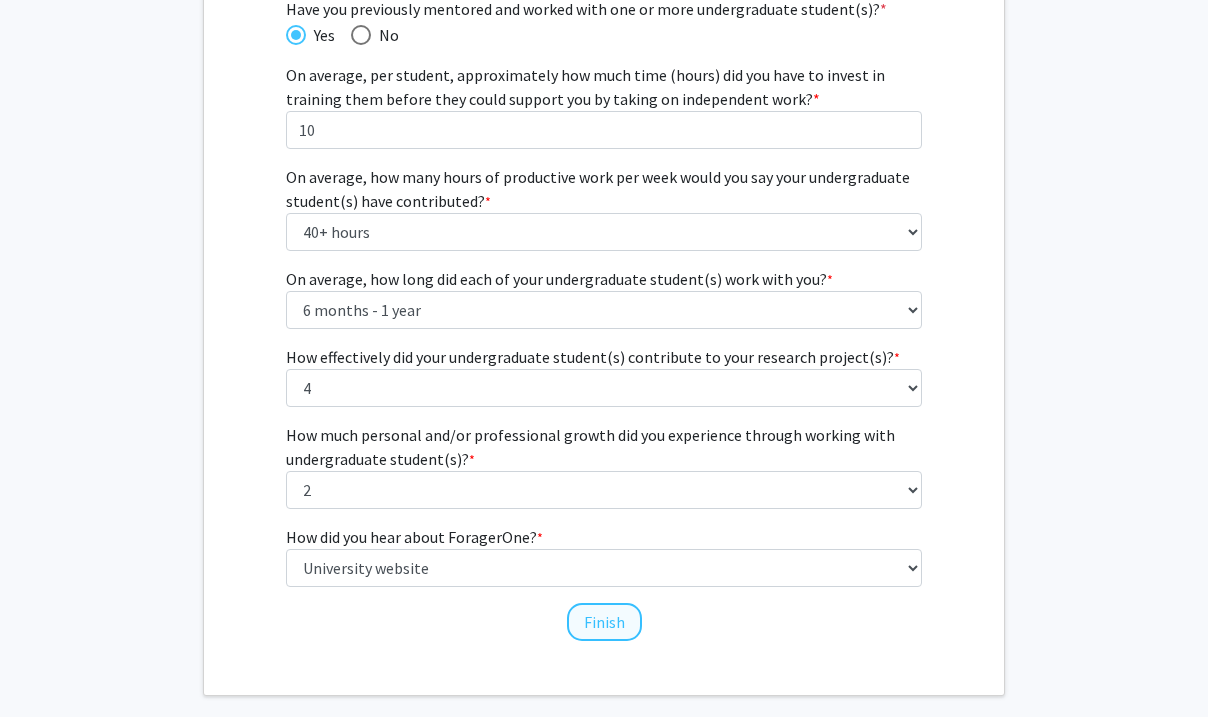 click on "Finish" 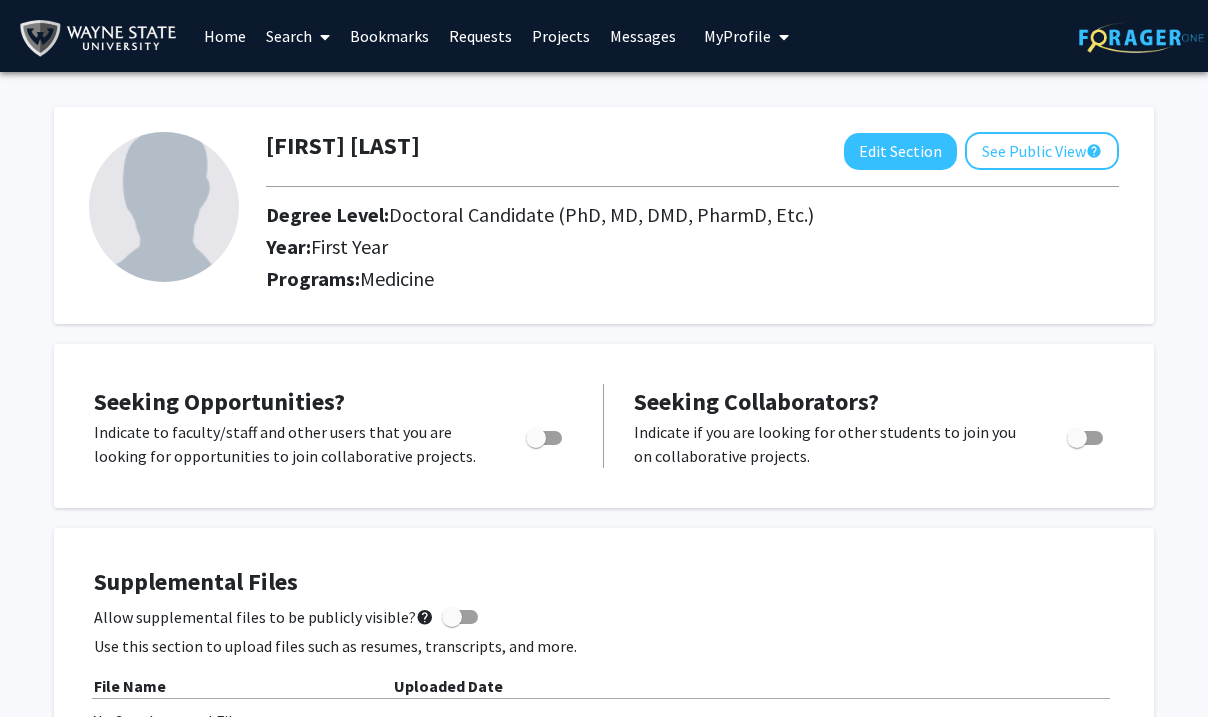 scroll, scrollTop: 0, scrollLeft: 0, axis: both 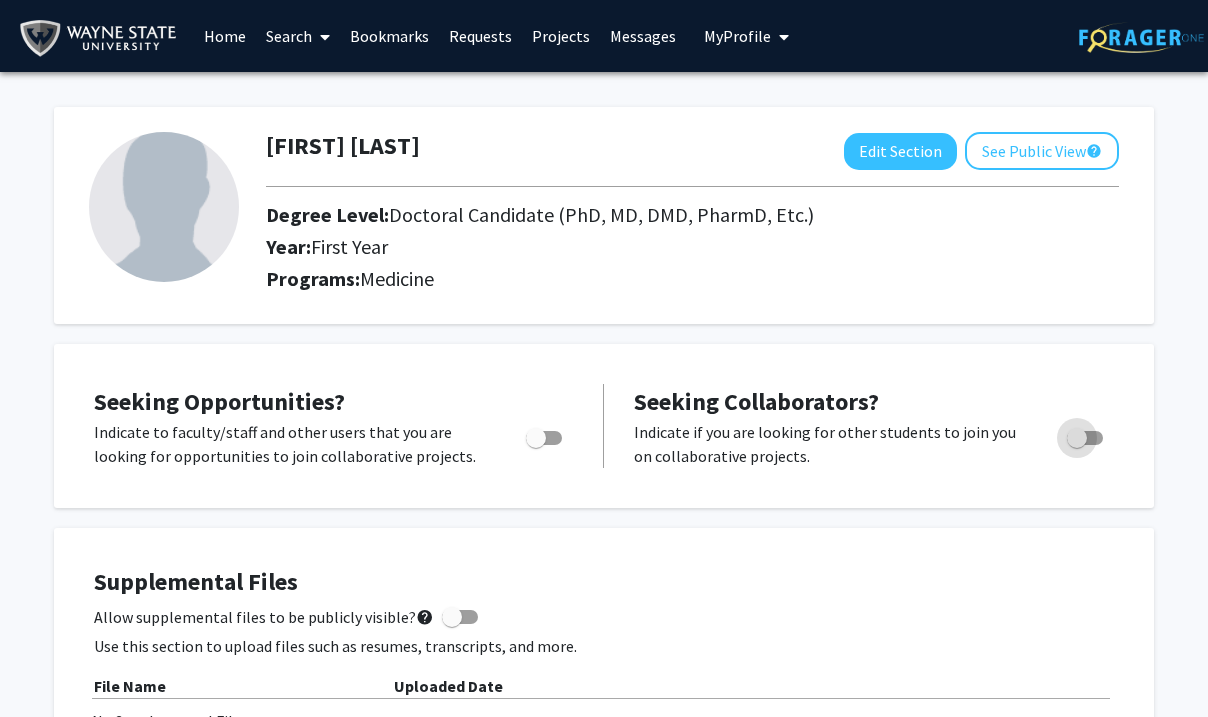 click at bounding box center [1077, 438] 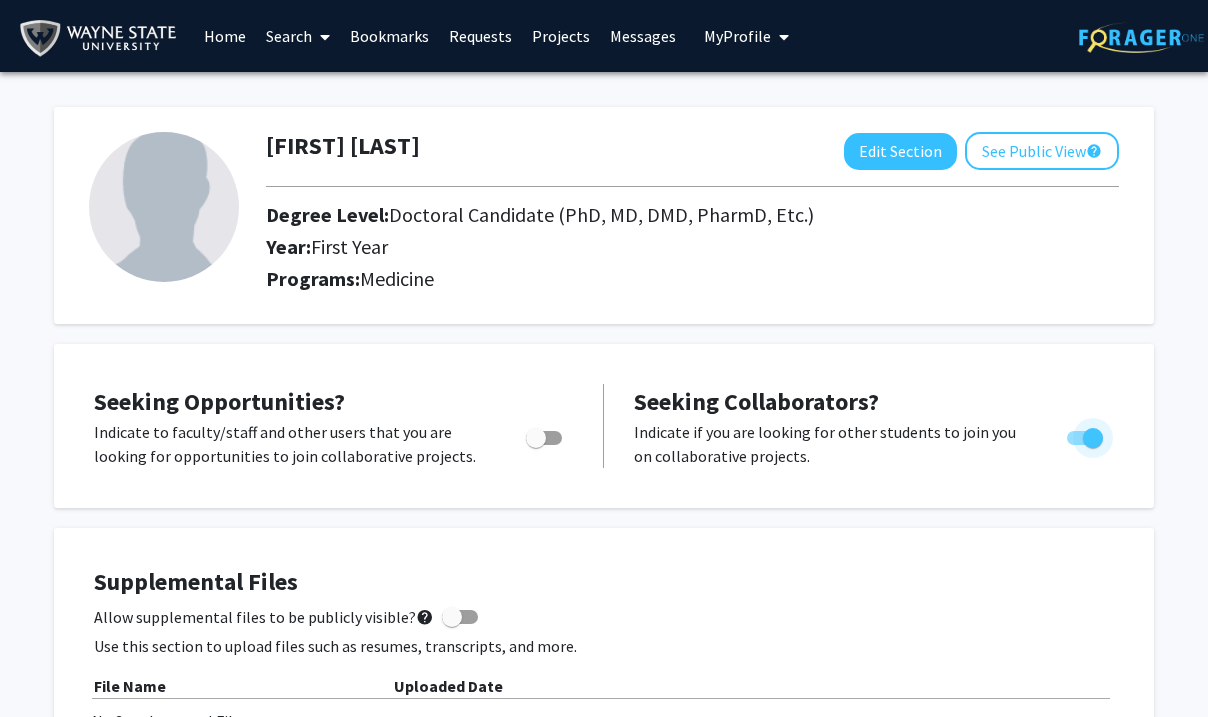 click at bounding box center [1085, 438] 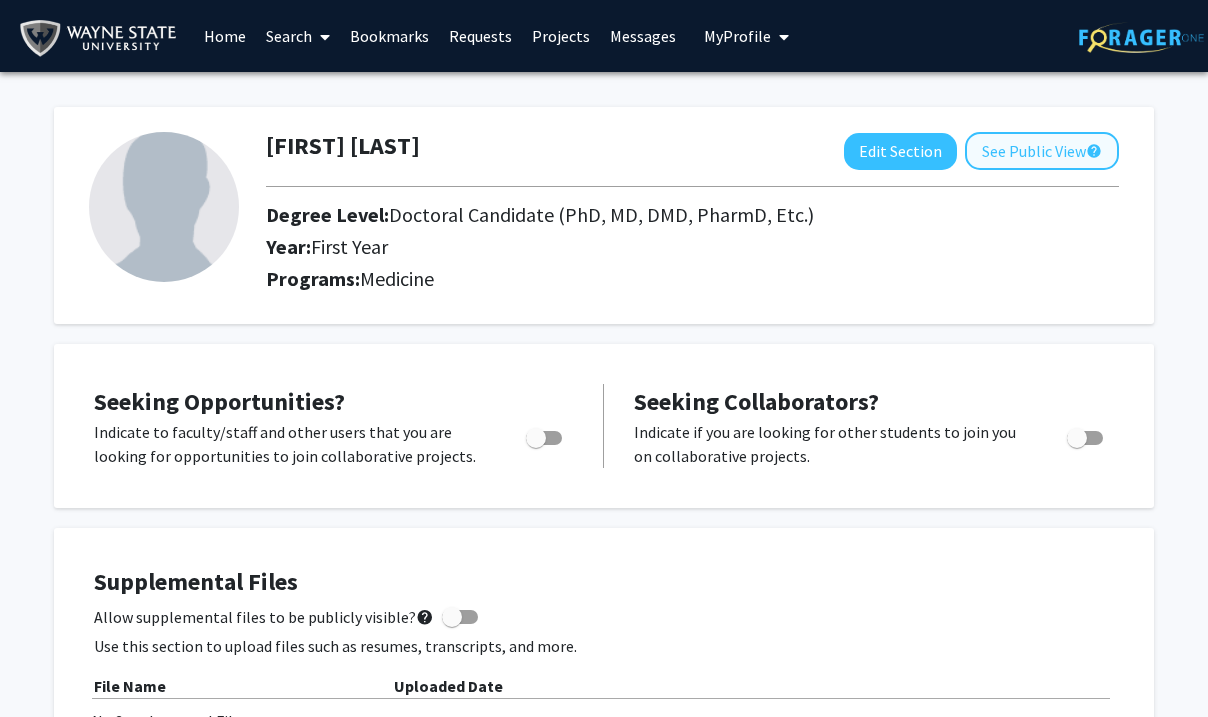 click on "See Public View  help" 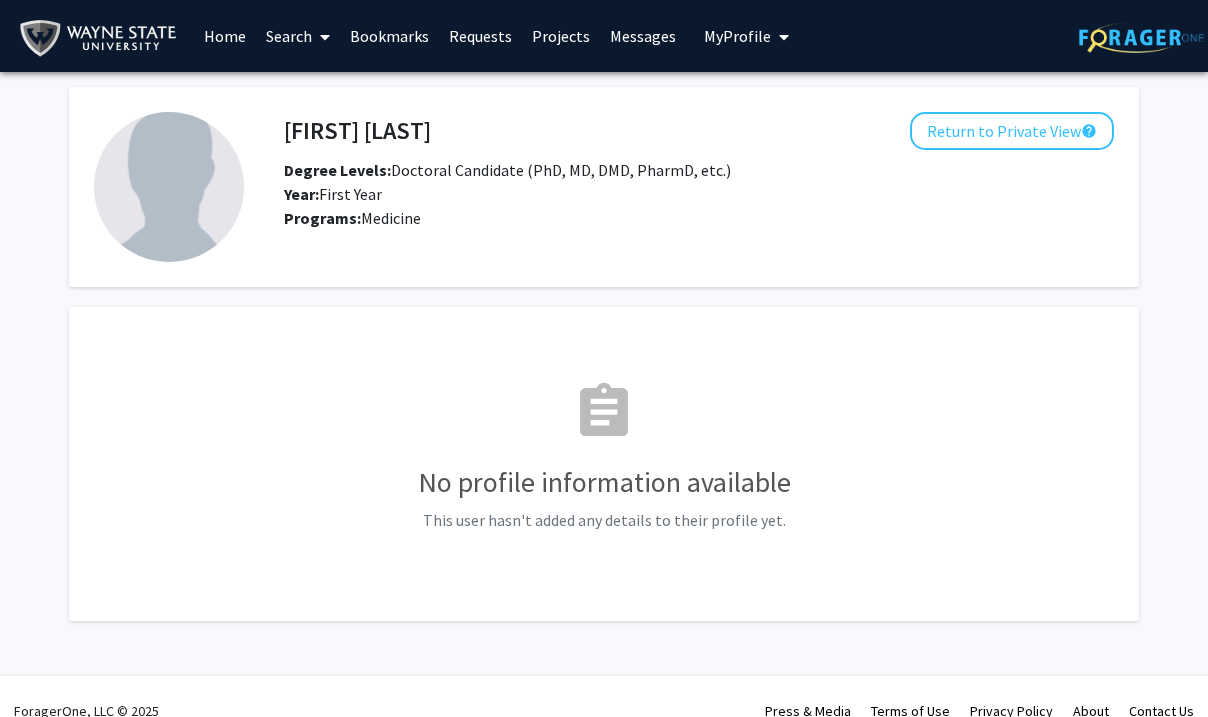 click on "Projects" at bounding box center (561, 36) 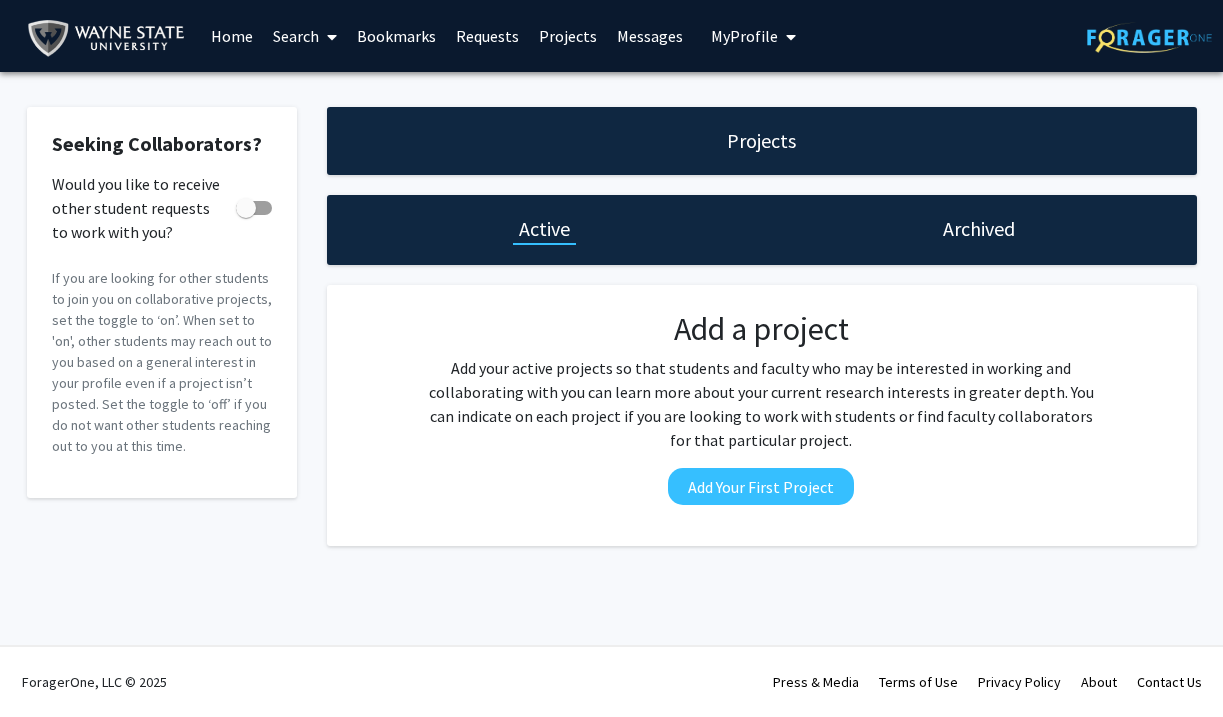 click on "Archived" 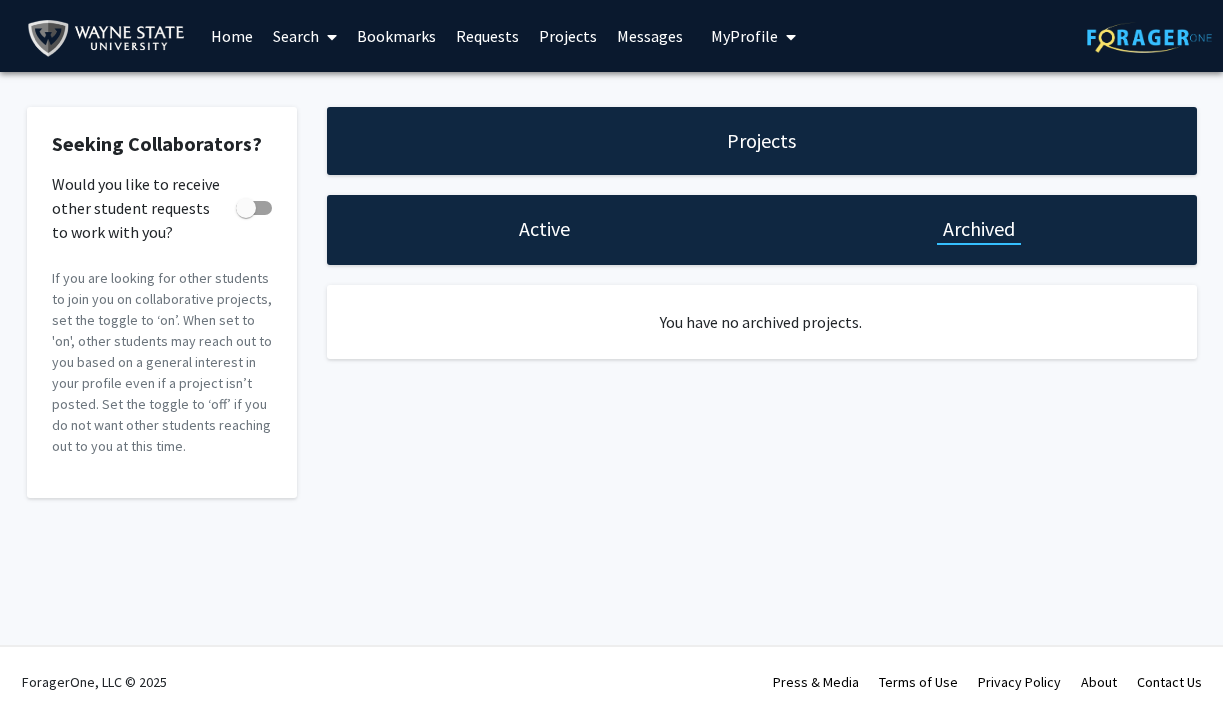 click on "Active" 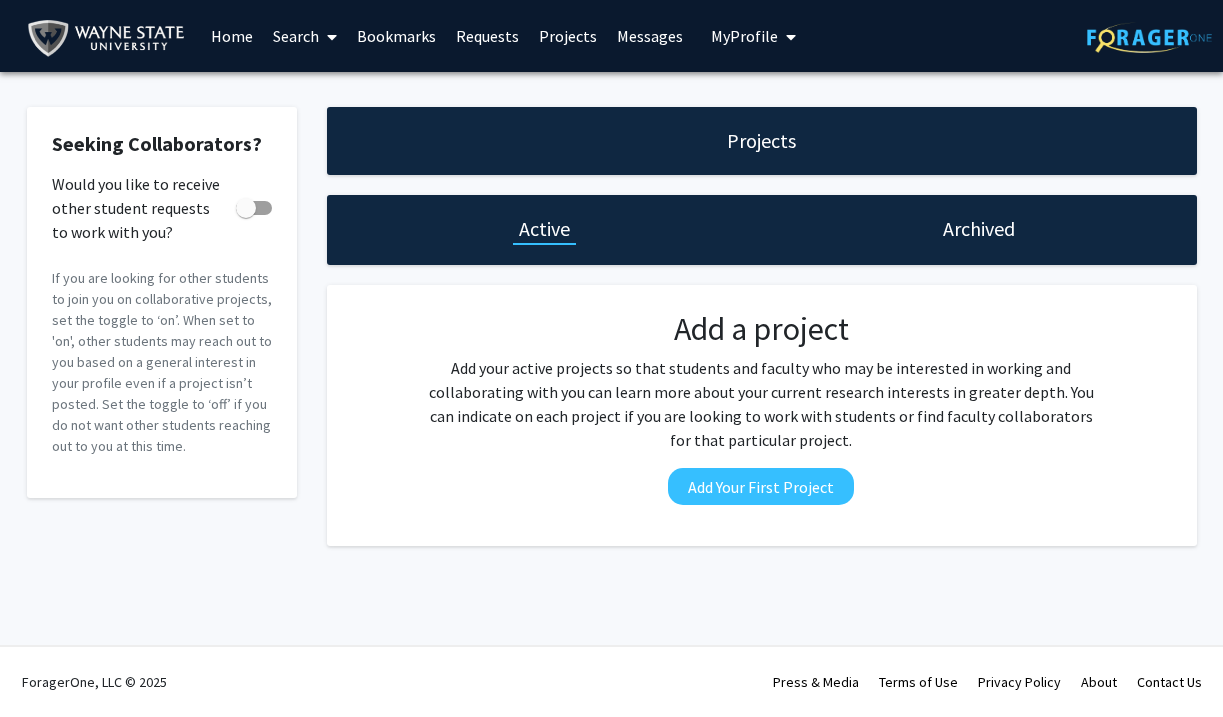 click on "Projects" at bounding box center [568, 36] 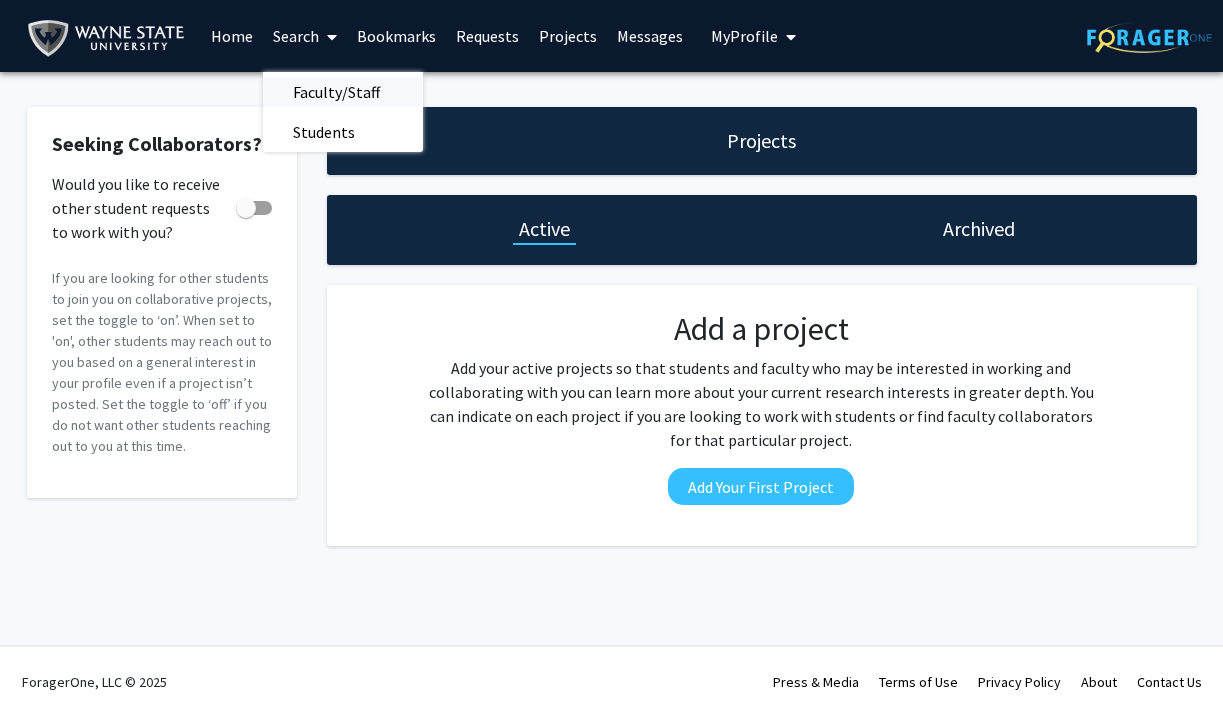 click on "Faculty/Staff" at bounding box center (336, 92) 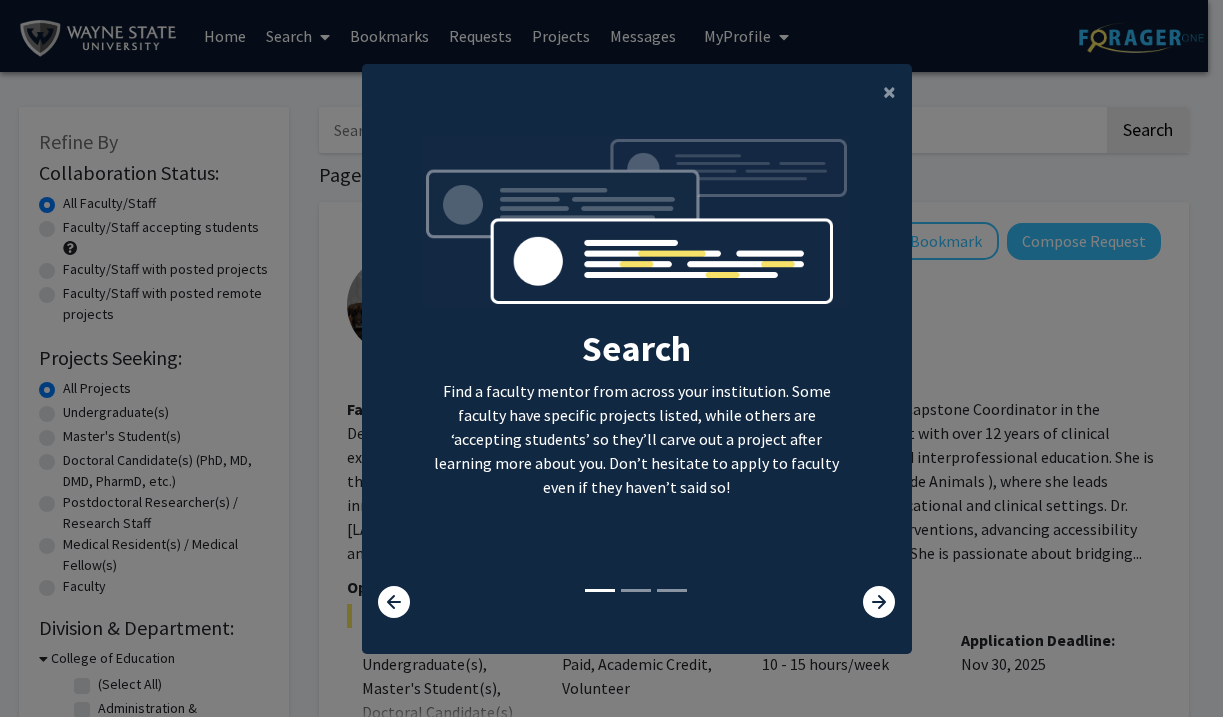 click on "Search Find a faculty mentor from across your institution. Some faculty have specific projects listed, while others are ‘accepting students’ so they’ll carve out a project after learning more about you. Don’t hesitate to apply to faculty even if they haven’t said so!" at bounding box center [636, 361] 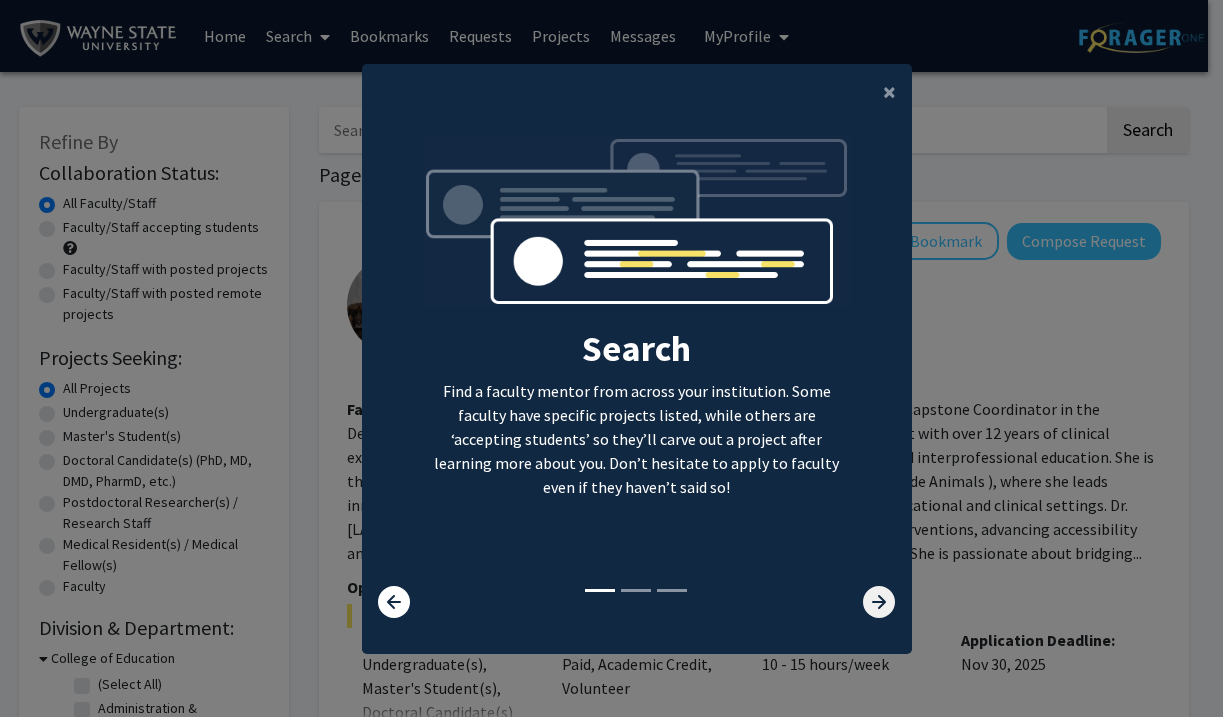 click 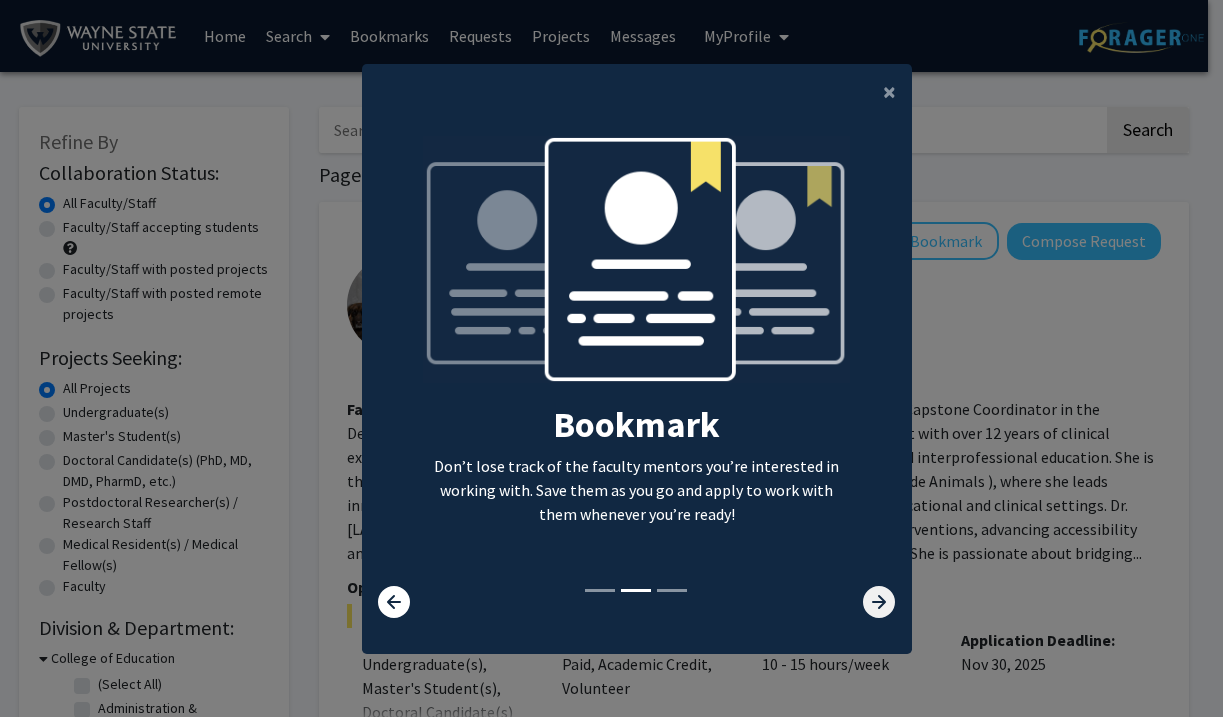 click 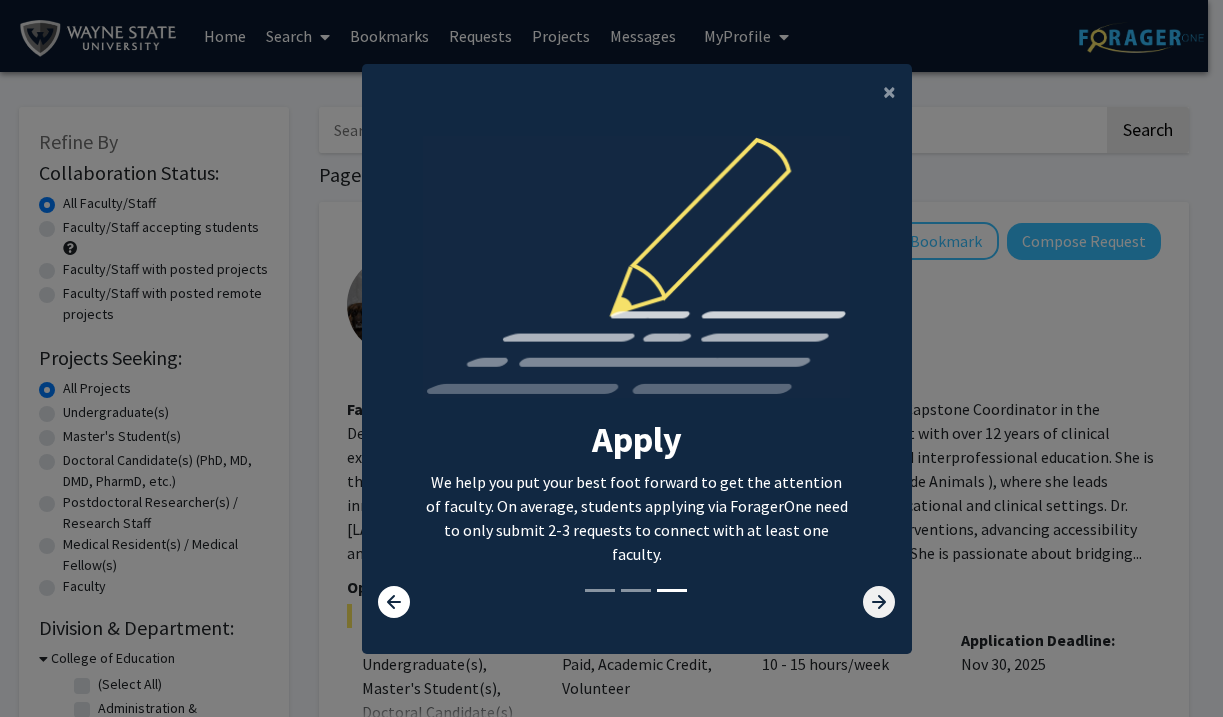 click 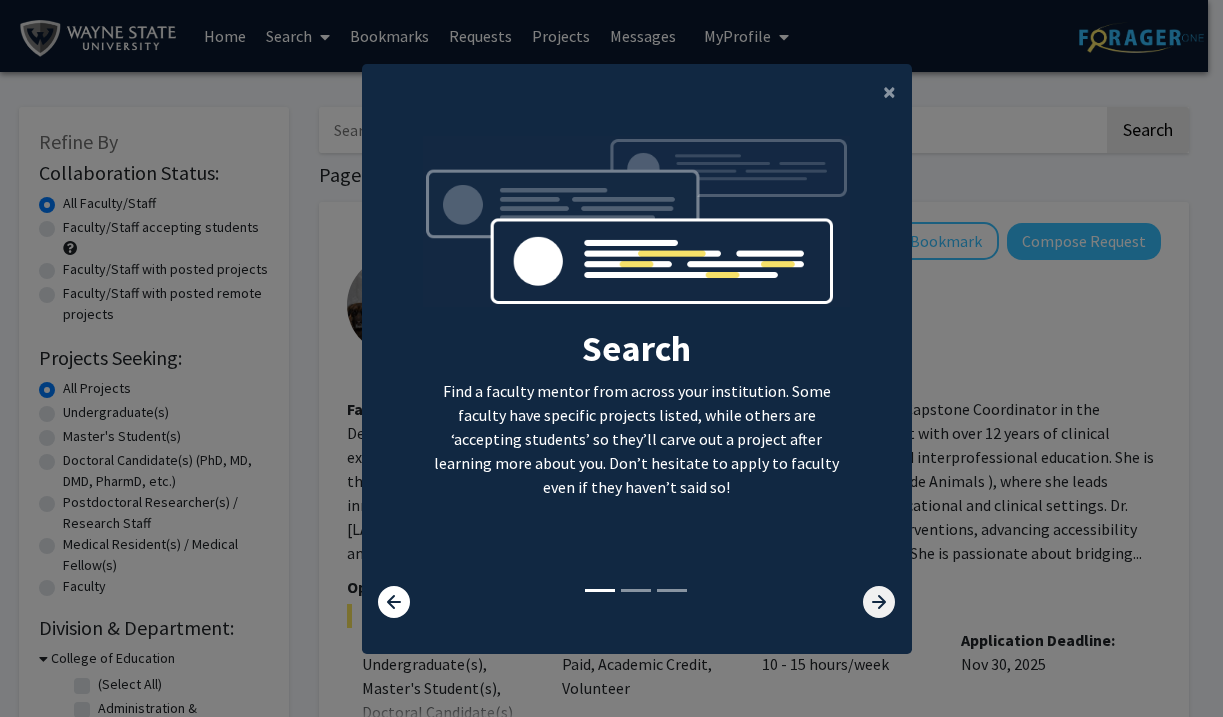 click 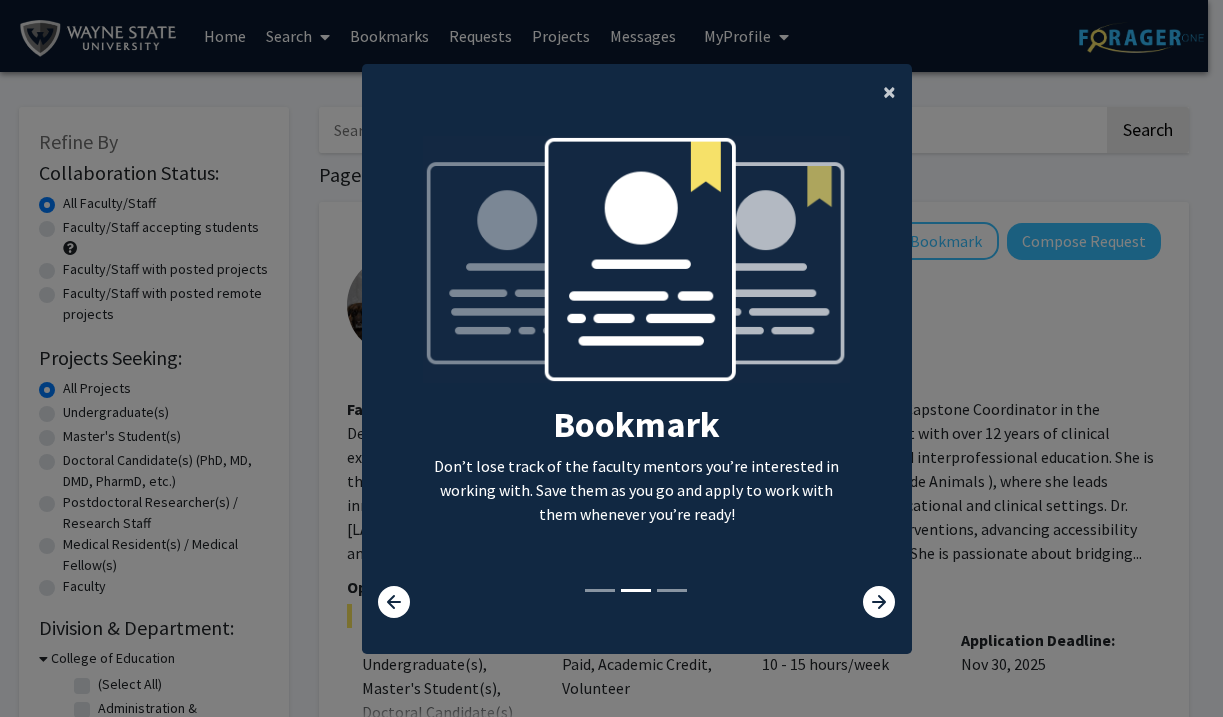 click on "×" 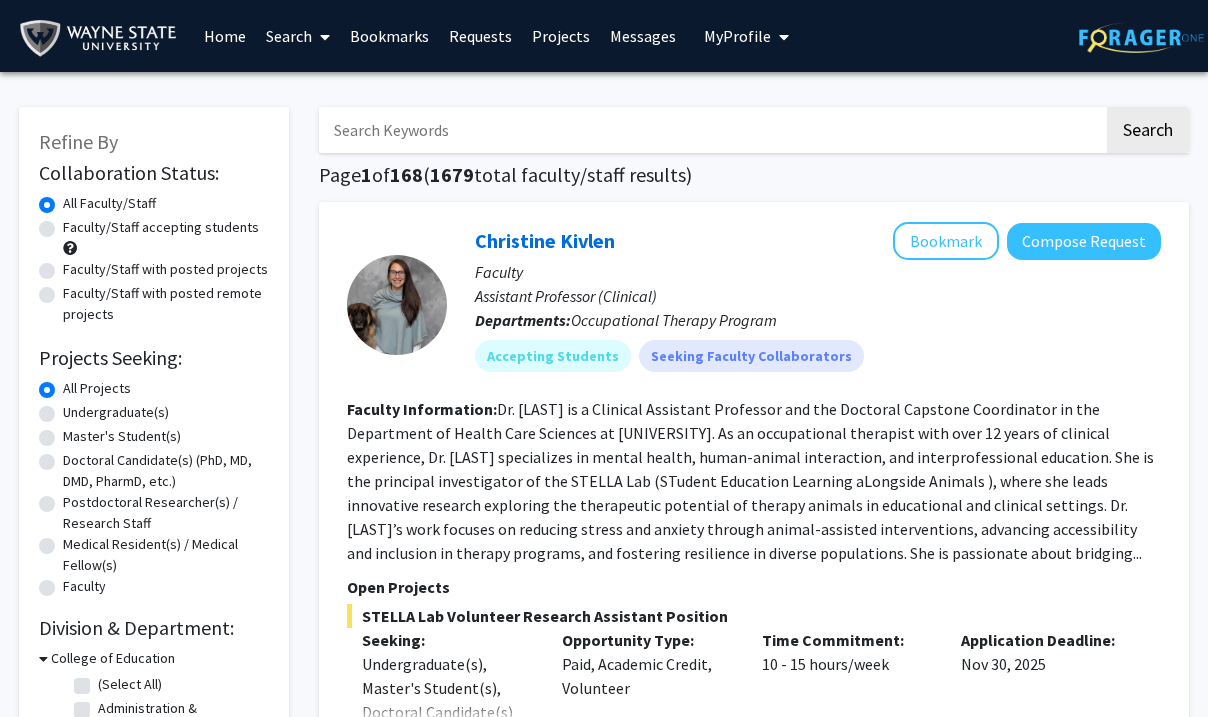 scroll, scrollTop: 0, scrollLeft: 0, axis: both 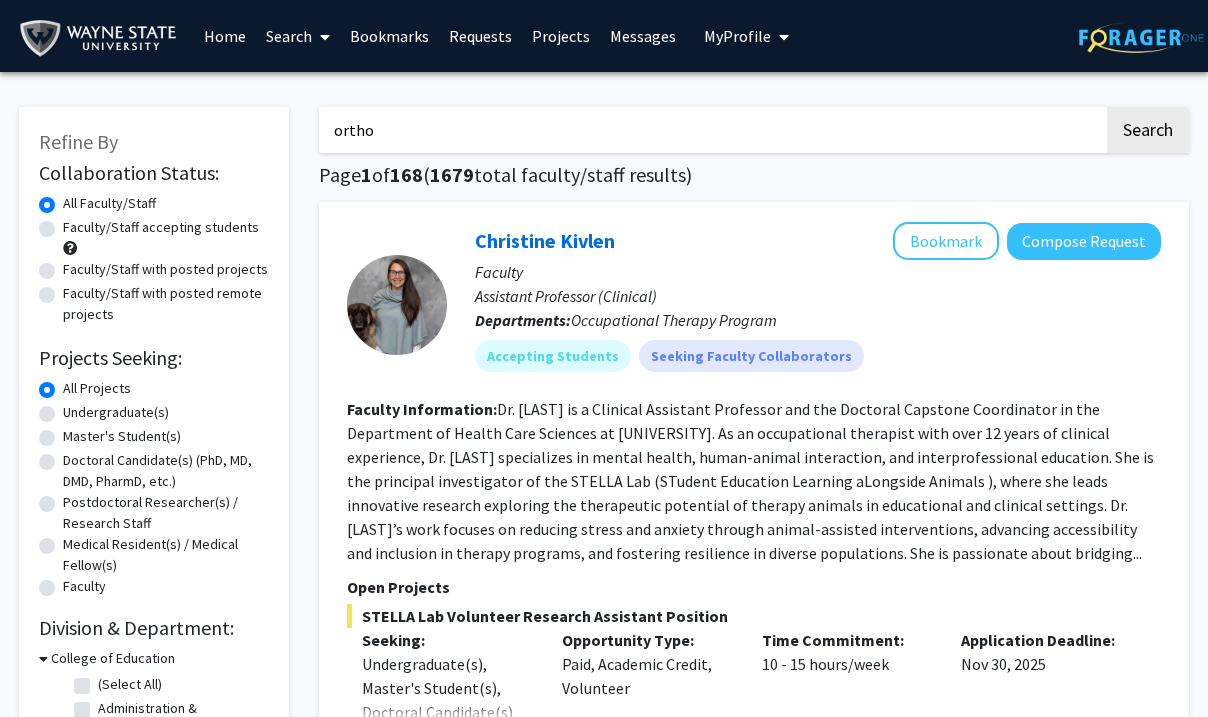 click on "Search" 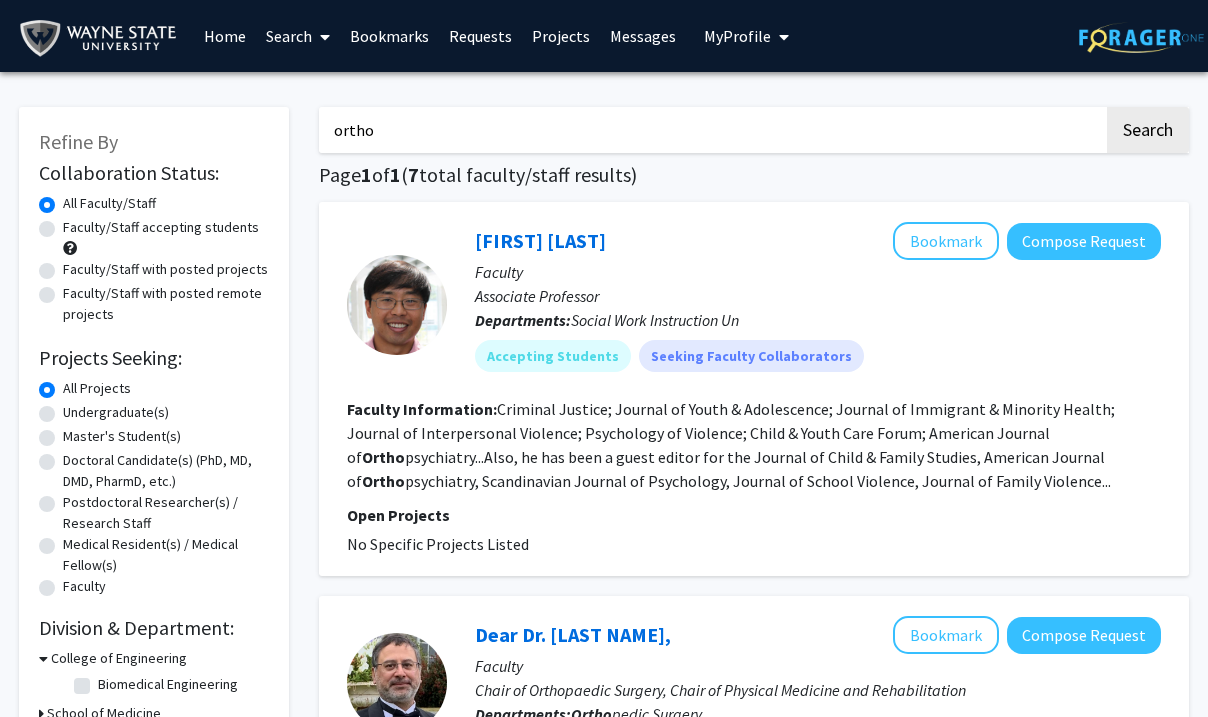scroll, scrollTop: 0, scrollLeft: 0, axis: both 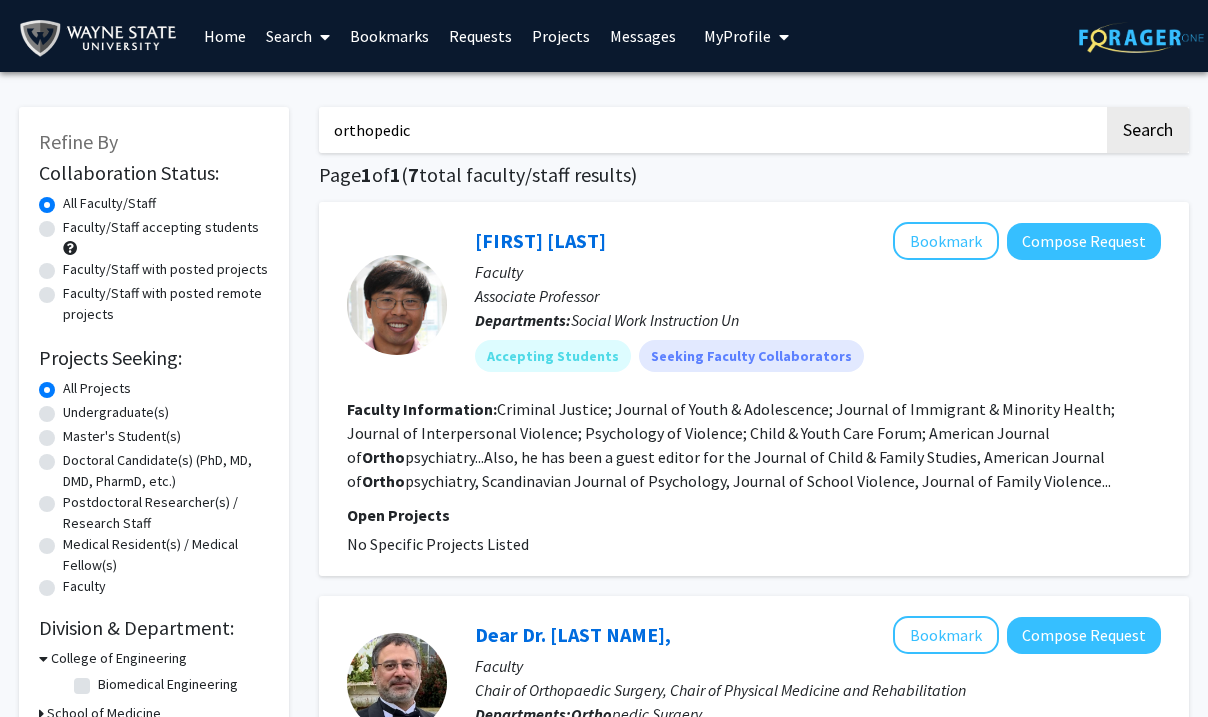 type on "orthopedic" 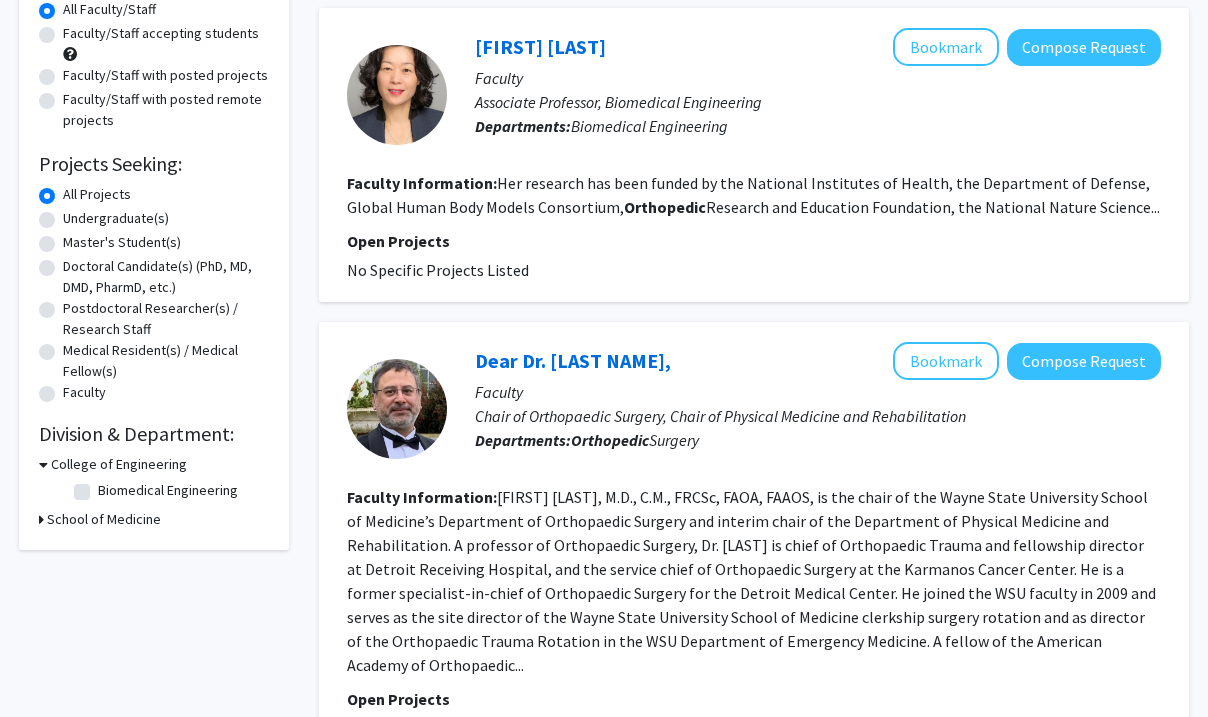 scroll, scrollTop: 267, scrollLeft: 0, axis: vertical 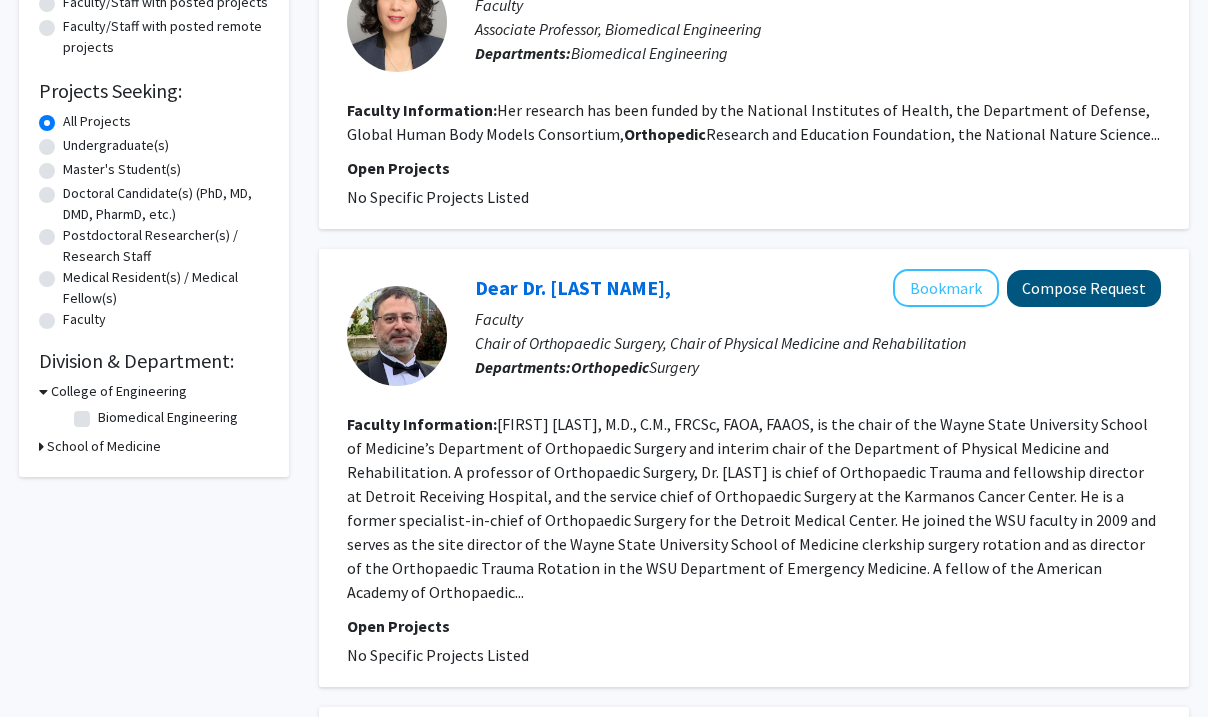 click on "Compose Request" 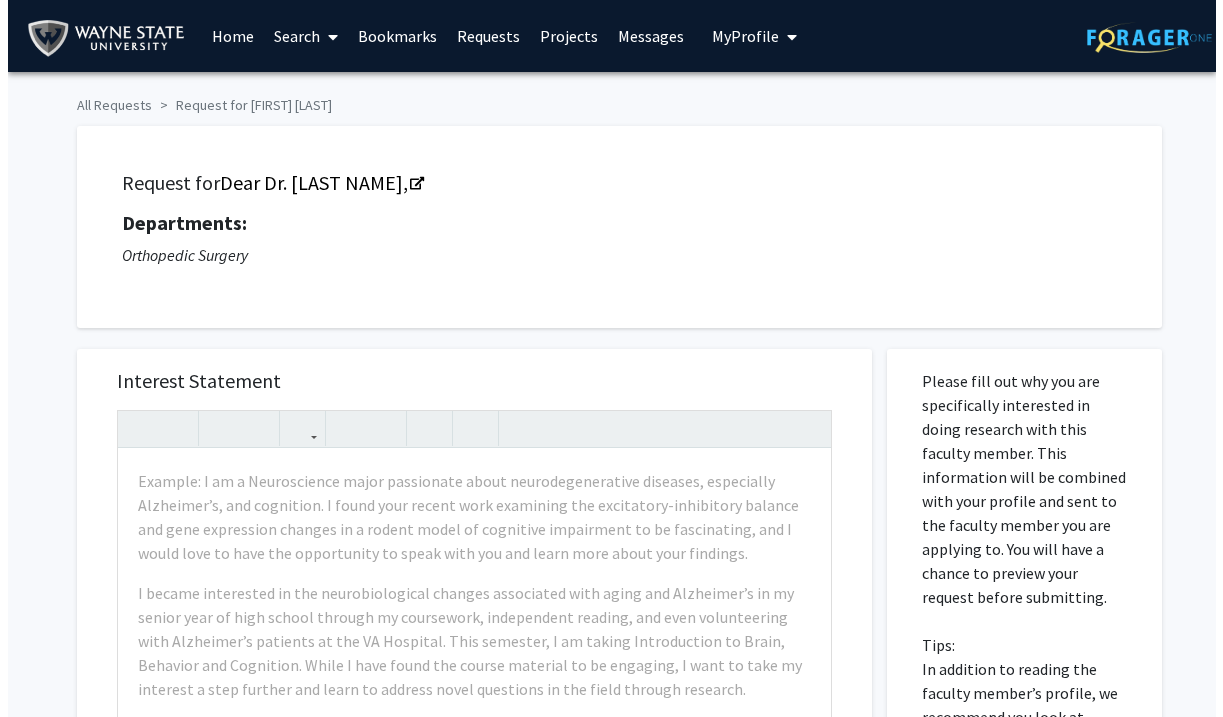scroll, scrollTop: 0, scrollLeft: 0, axis: both 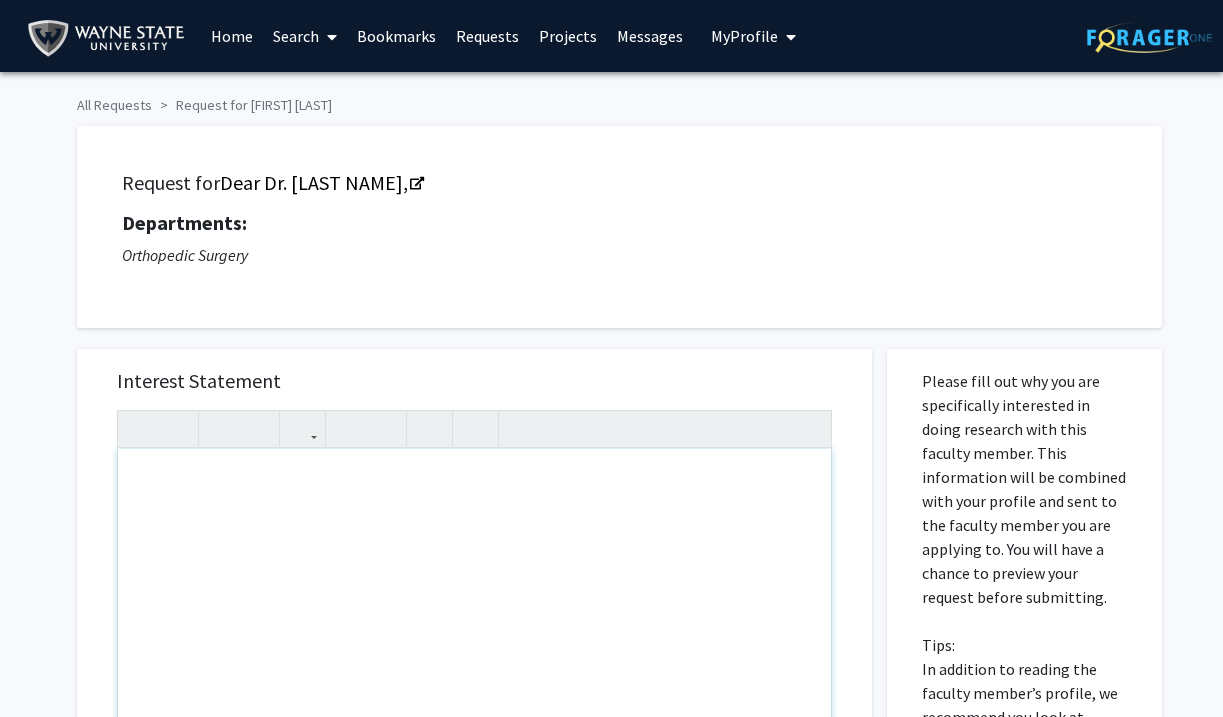 click at bounding box center (474, 678) 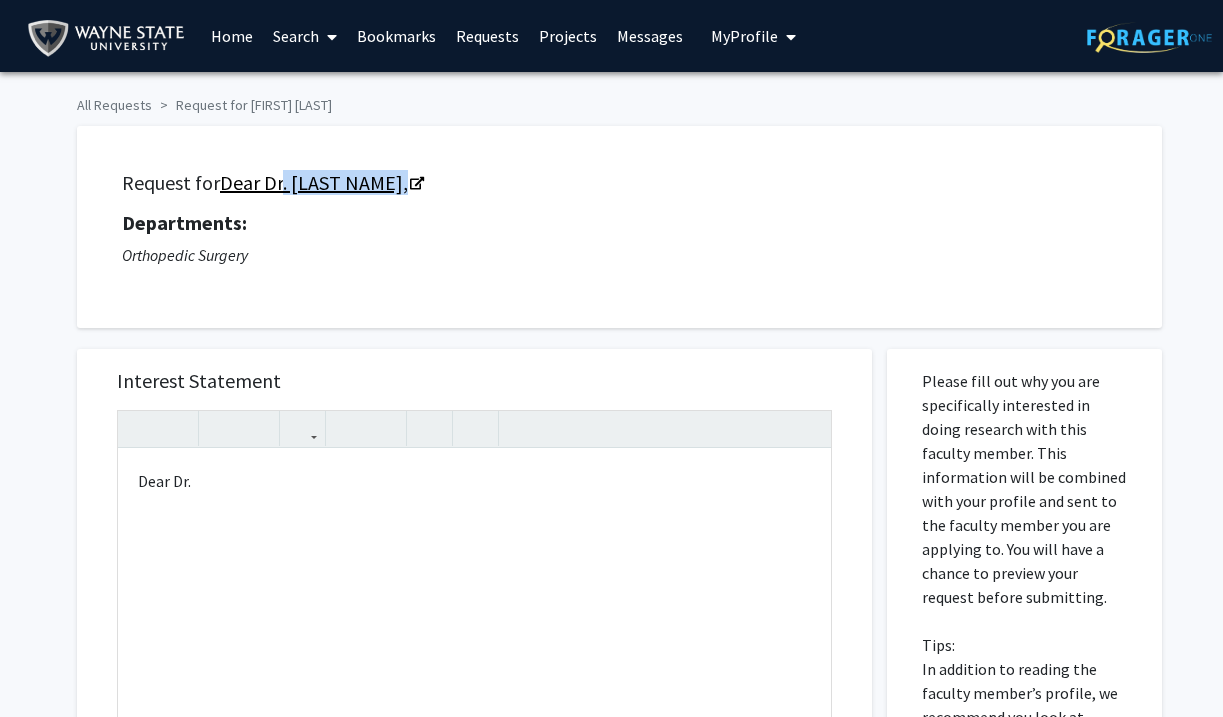 drag, startPoint x: 423, startPoint y: 189, endPoint x: 277, endPoint y: 184, distance: 146.08559 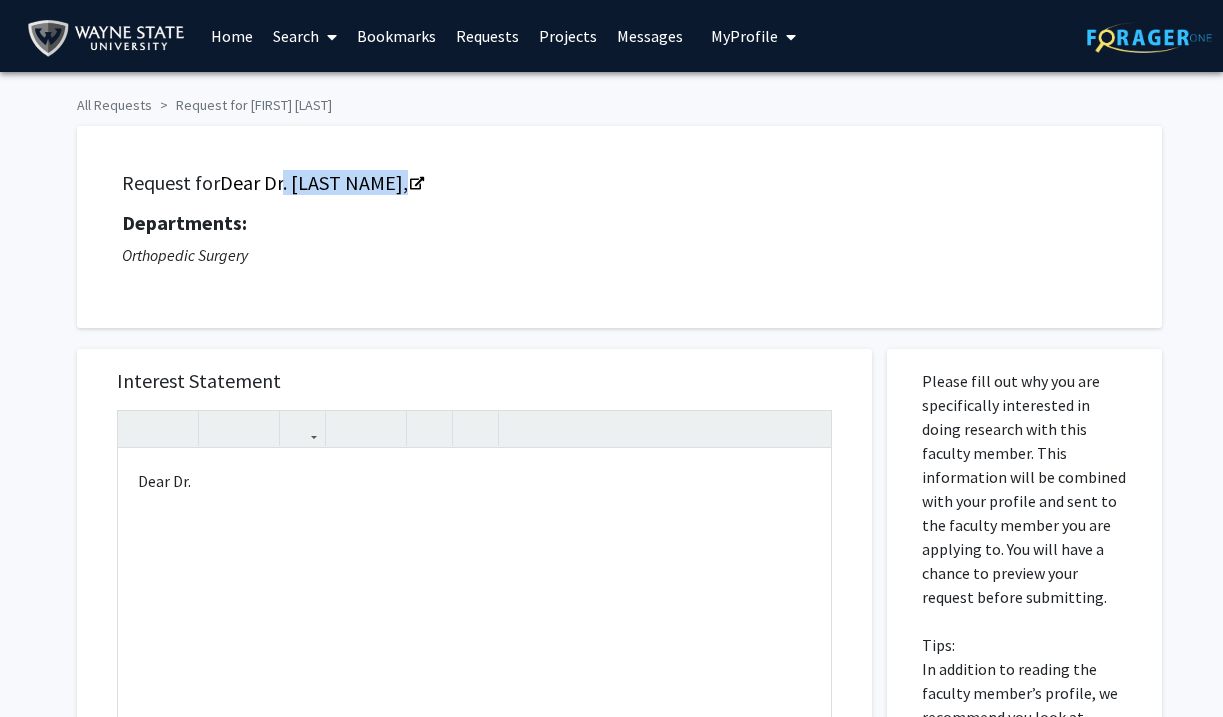 copy on "[LAST]" 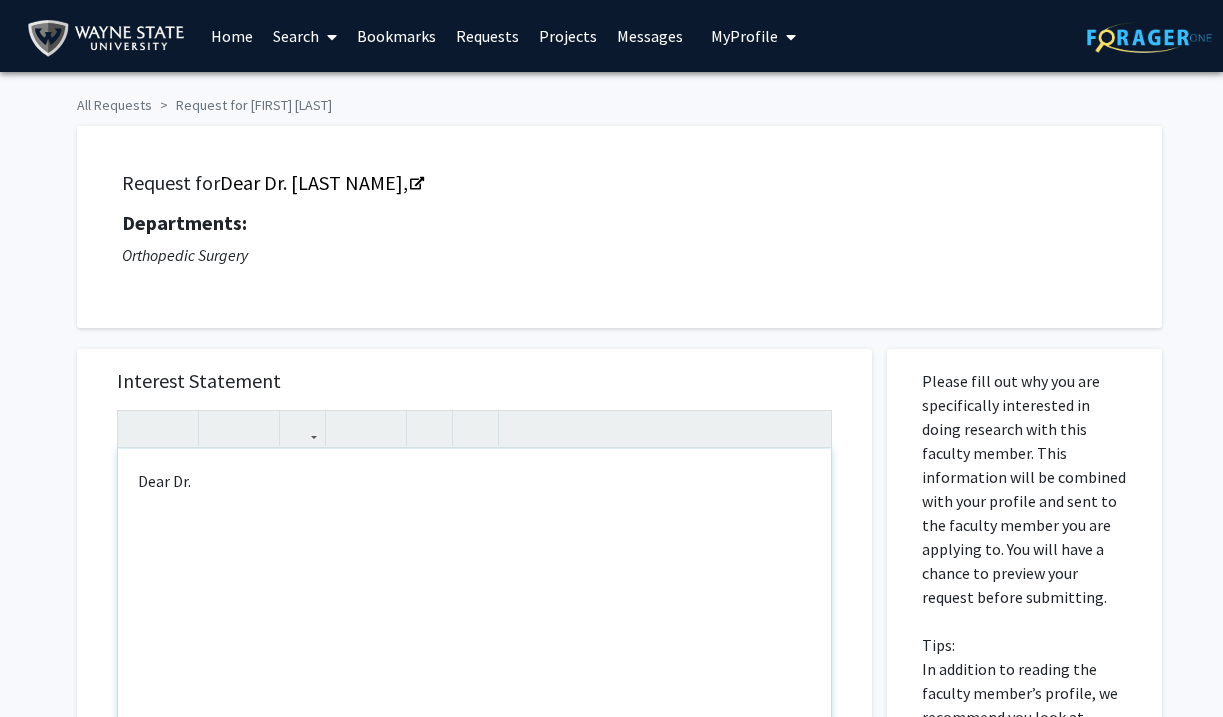 click on "Dear Dr." at bounding box center [474, 481] 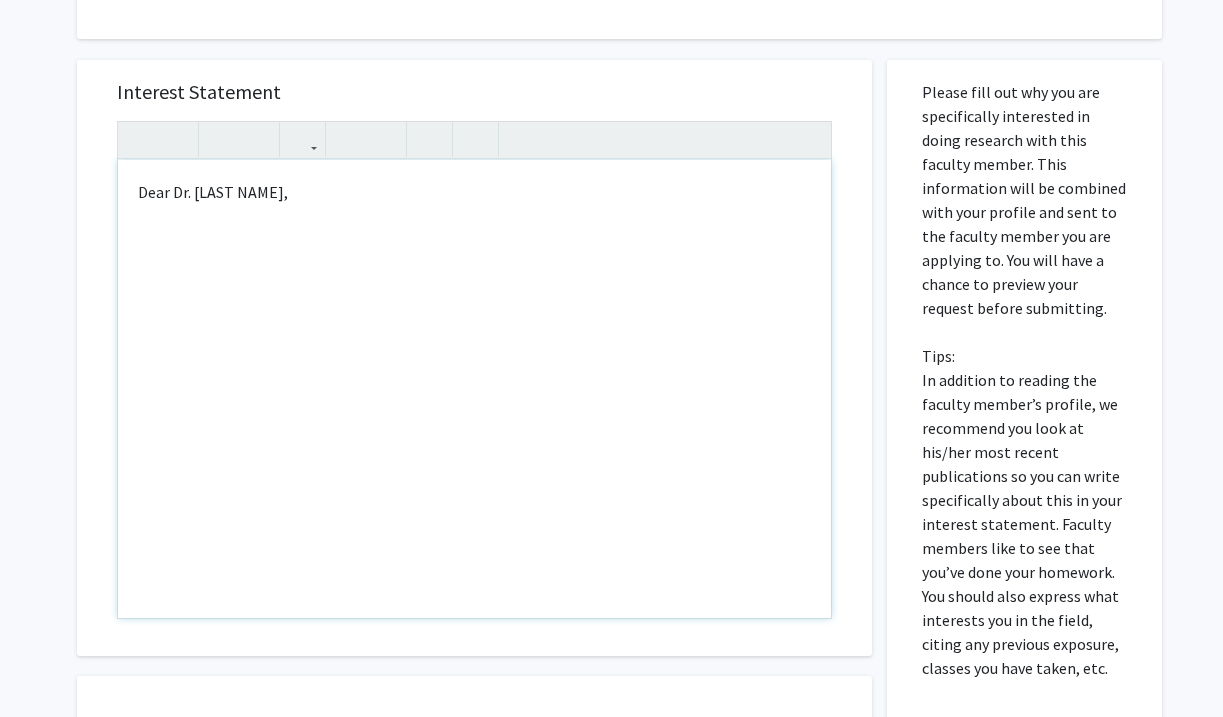 scroll, scrollTop: 241, scrollLeft: 0, axis: vertical 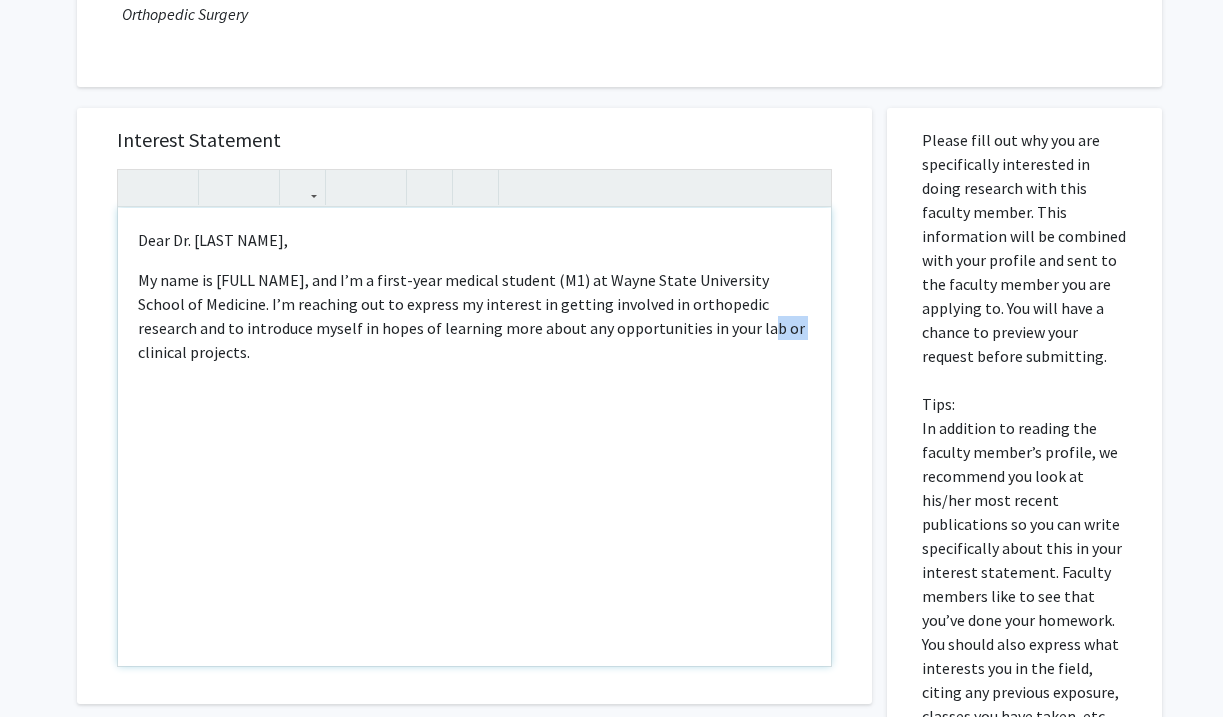 drag, startPoint x: 721, startPoint y: 332, endPoint x: 685, endPoint y: 332, distance: 36 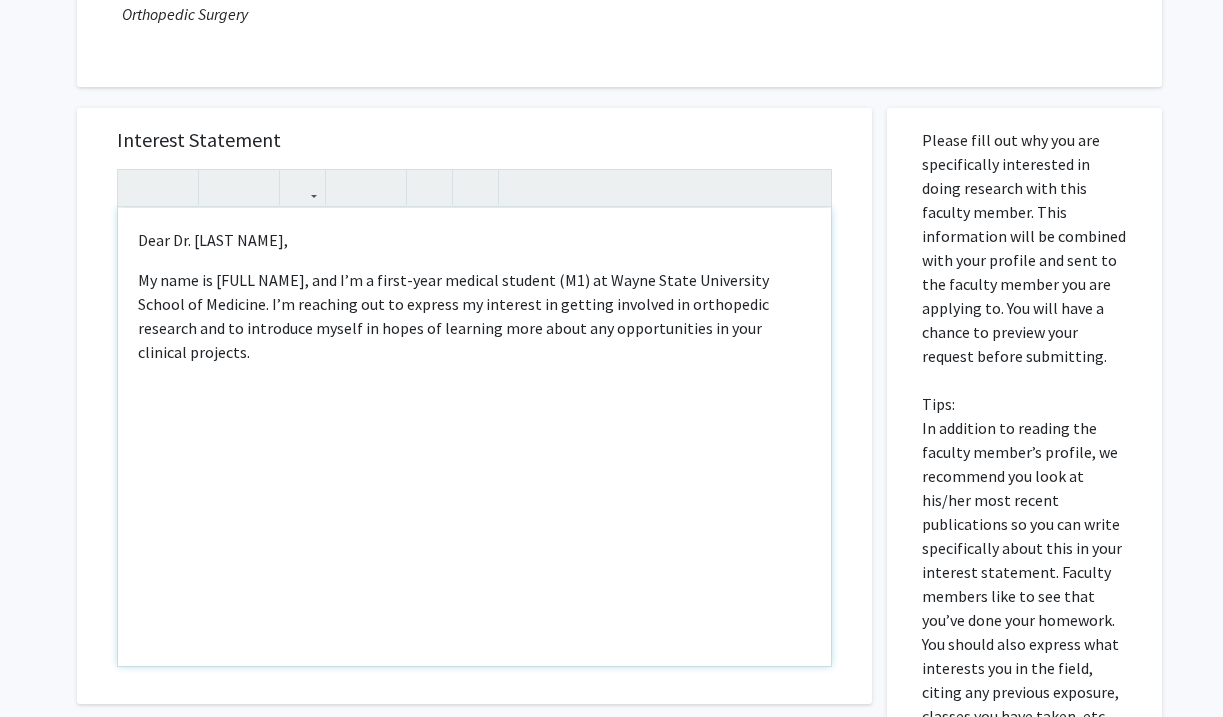 click on "Dear Dr. [LAST NAME], My name is [FULL NAME], and I’m a first-year medical student (M1) at Wayne State University School of Medicine. I’m reaching out to express my interest in getting involved in orthopedic research and to introduce myself in hopes of learning more about any opportunities in your clinical projects." at bounding box center (474, 437) 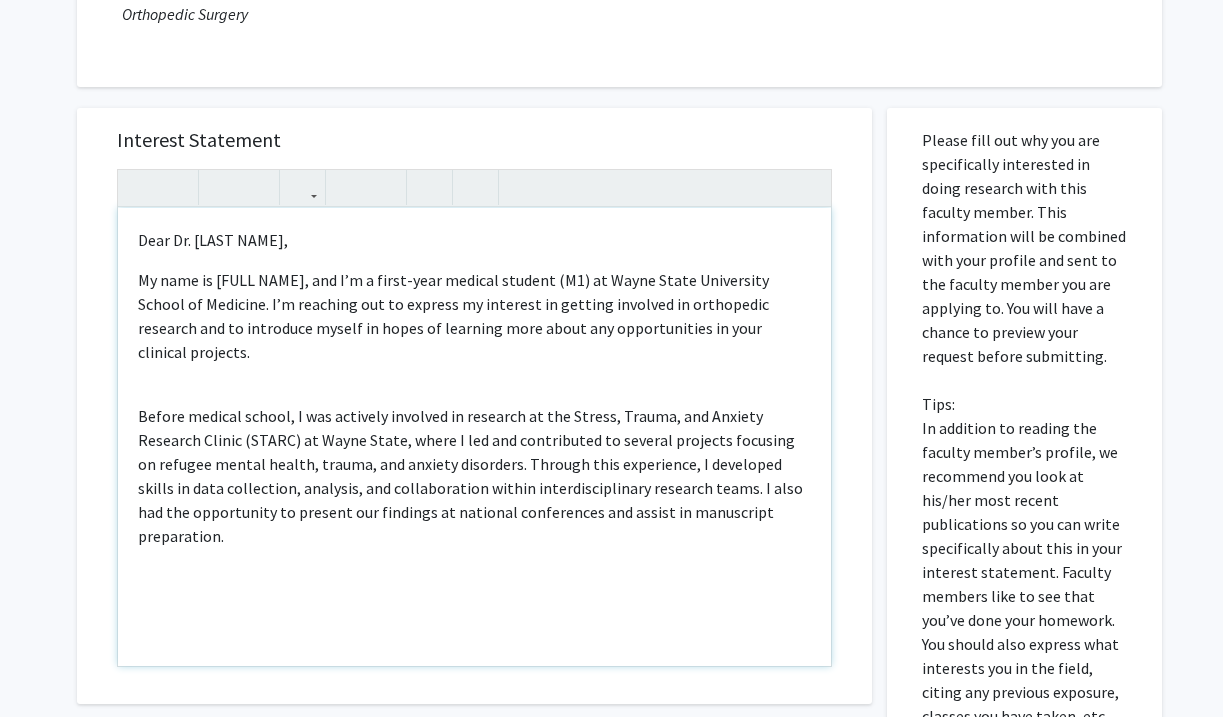 click on "Dear Dr. [LAST NAME], My name is [FULL NAME], and I’m a first-year medical student (M1) at Wayne State University School of Medicine. I’m reaching out to express my interest in getting involved in orthopedic research and to introduce myself in hopes of learning more about any opportunities in your clinical projects. Before medical school, I was actively involved in research at the Stress, Trauma, and Anxiety Research Clinic (STARC) at Wayne State, where I led and contributed to several projects focusing on refugee mental health, trauma, and anxiety disorders. Through this experience, I developed skills in data collection, analysis, and collaboration within interdisciplinary research teams. I also had the opportunity to present our findings at national conferences and assist in manuscript preparation." at bounding box center [474, 437] 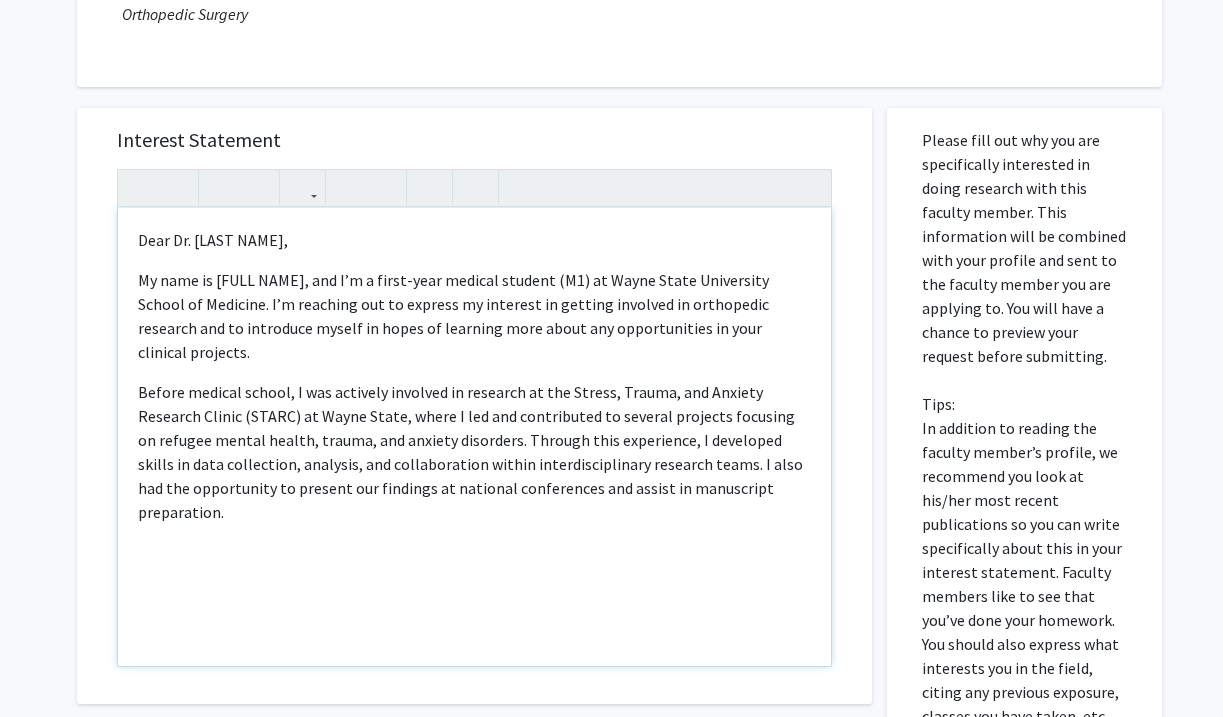 click on "Before medical school, I was actively involved in research at the Stress, Trauma, and Anxiety Research Clinic (STARC) at Wayne State, where I led and contributed to several projects focusing on refugee mental health, trauma, and anxiety disorders. Through this experience, I developed skills in data collection, analysis, and collaboration within interdisciplinary research teams. I also had the opportunity to present our findings at national conferences and assist in manuscript preparation." at bounding box center (474, 452) 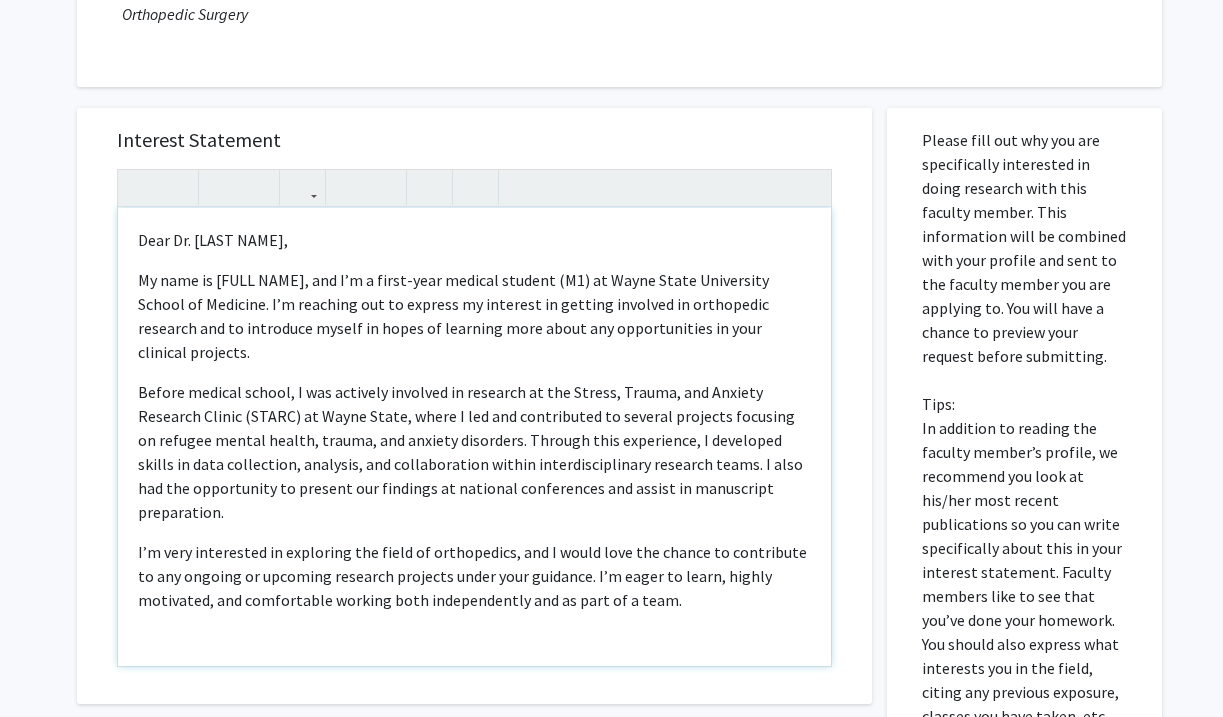 click on "I’m very interested in exploring the field of orthopedics, and I would love the chance to contribute to any ongoing or upcoming research projects under your guidance. I’m eager to learn, highly motivated, and comfortable working both independently and as part of a team." at bounding box center [474, 576] 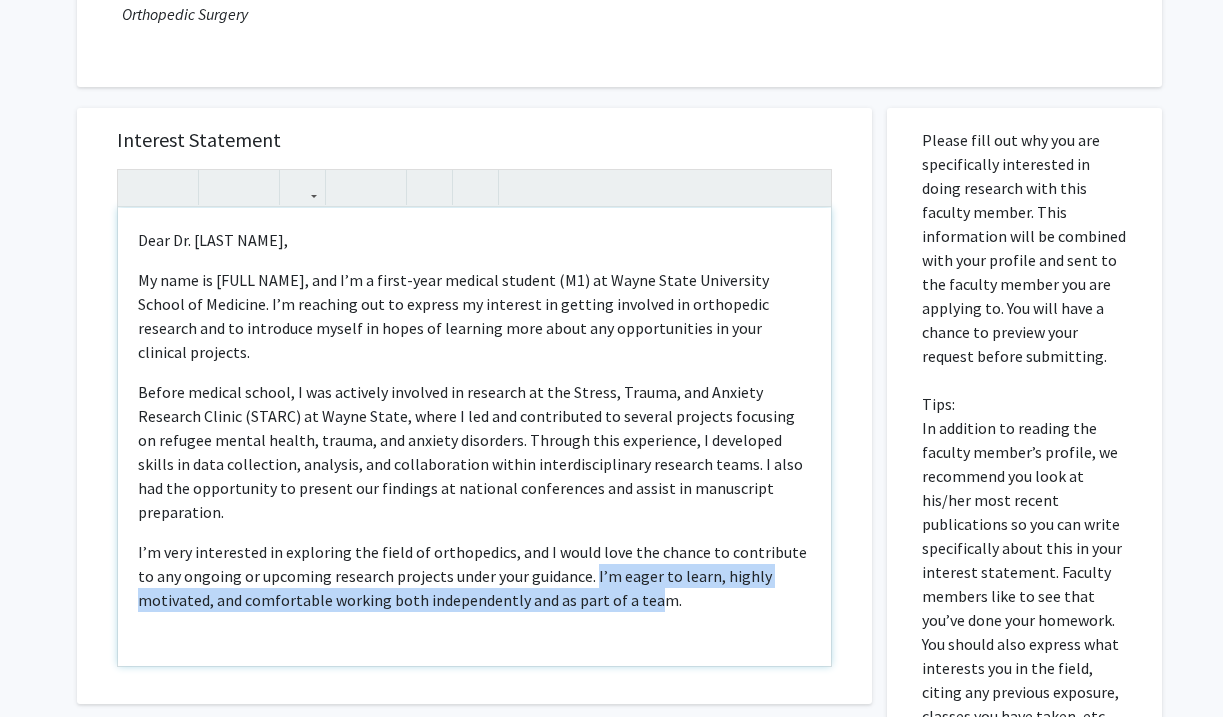 drag, startPoint x: 647, startPoint y: 557, endPoint x: 572, endPoint y: 535, distance: 78.160095 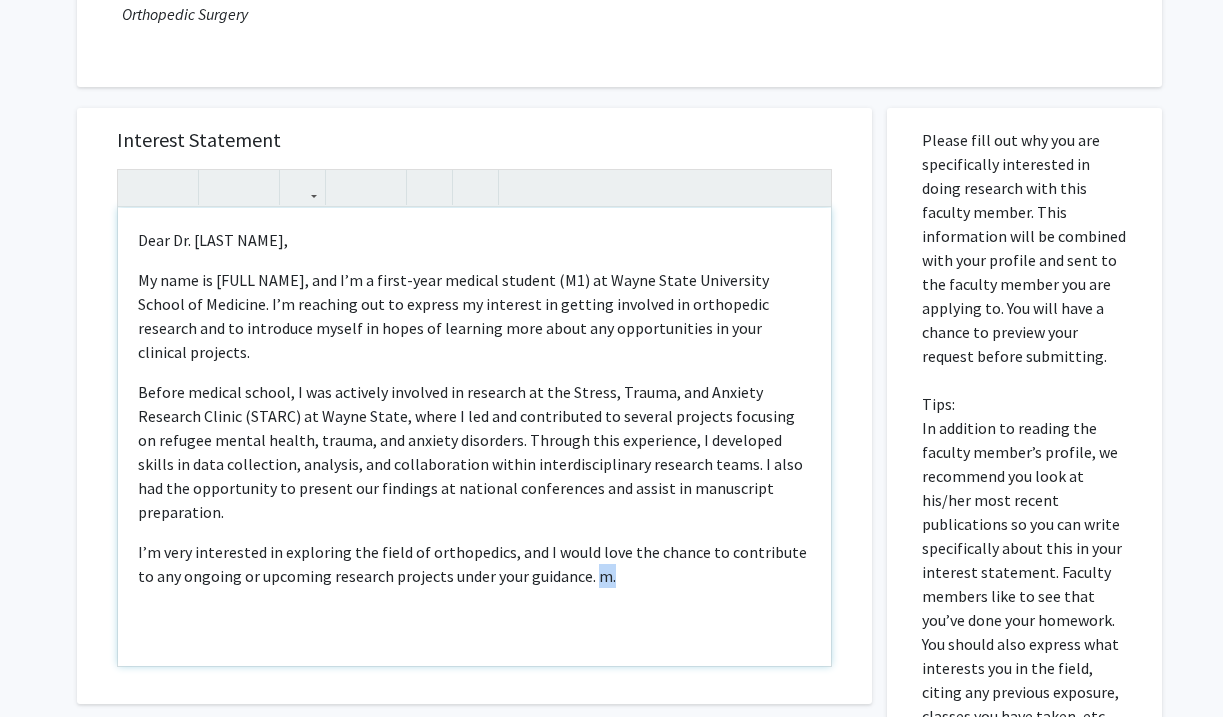 drag, startPoint x: 572, startPoint y: 535, endPoint x: 593, endPoint y: 535, distance: 21 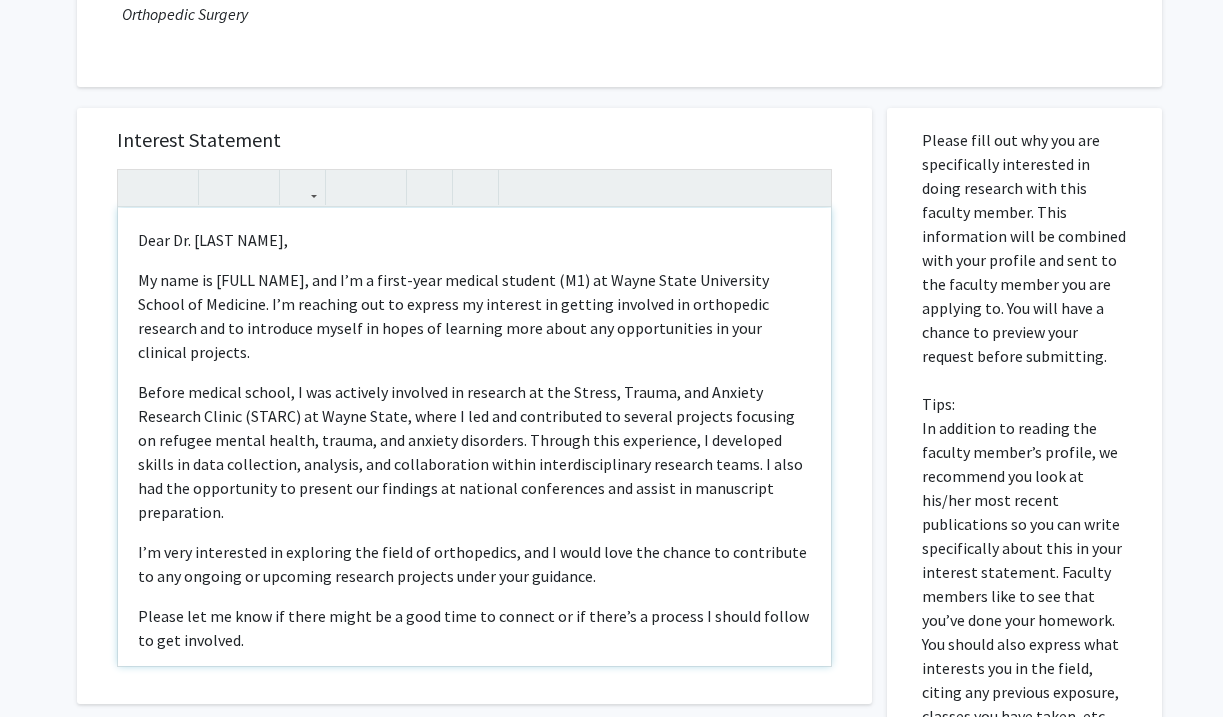 click on "Please let me know if there might be a good time to connect or if there’s a process I should follow to get involved." at bounding box center [474, 628] 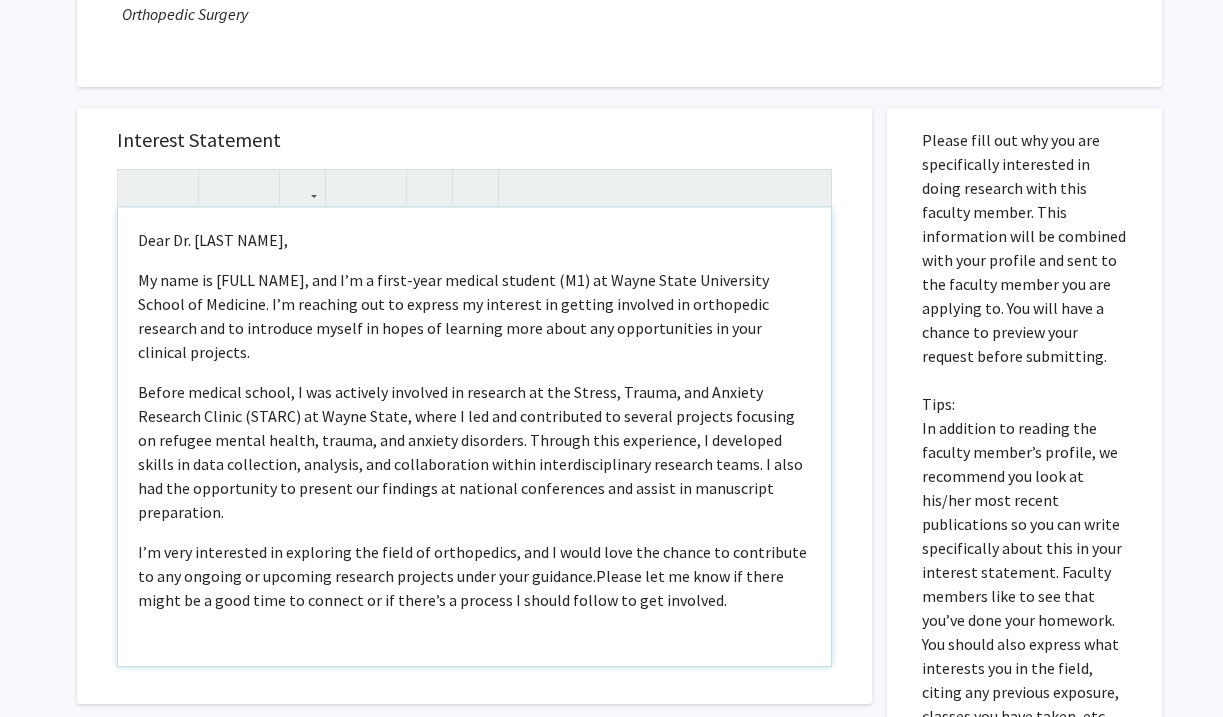 click on "I’m very interested in exploring the field of orthopedics, and I would love the chance to contribute to any ongoing or upcoming research projects under your guidance. Please let me know if there might be a good time to connect or if there’s a process I should follow to get involved." at bounding box center (474, 576) 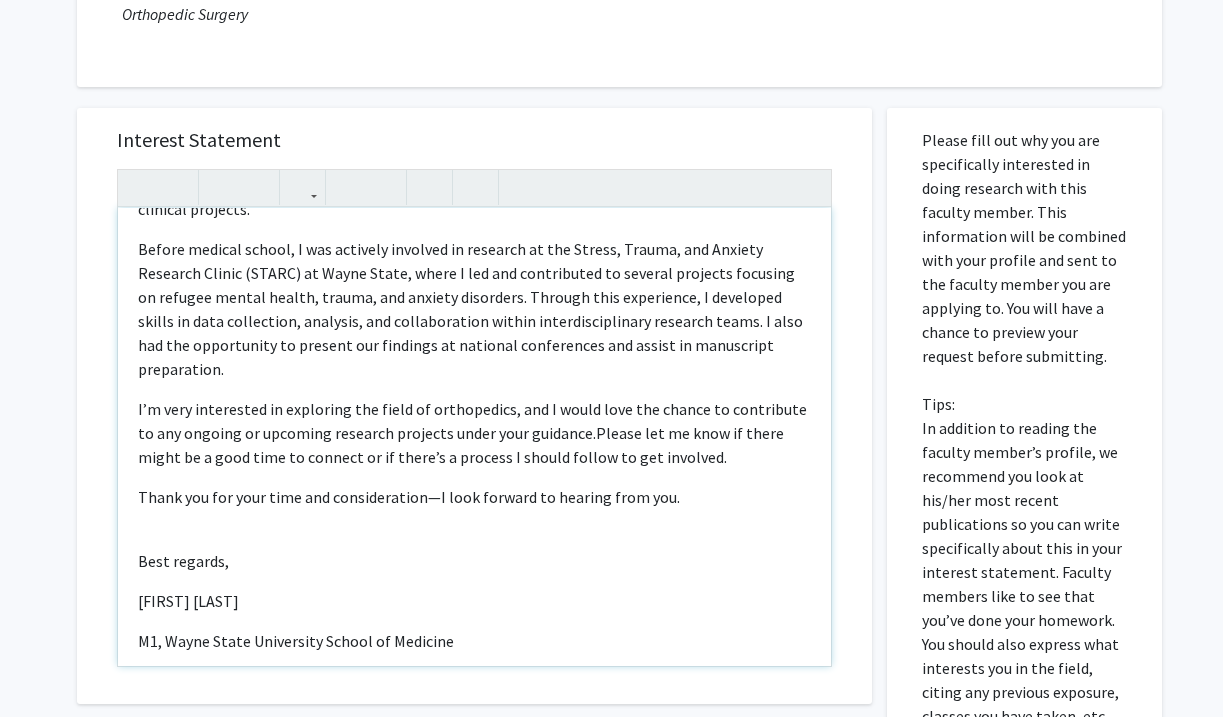 scroll, scrollTop: 142, scrollLeft: 0, axis: vertical 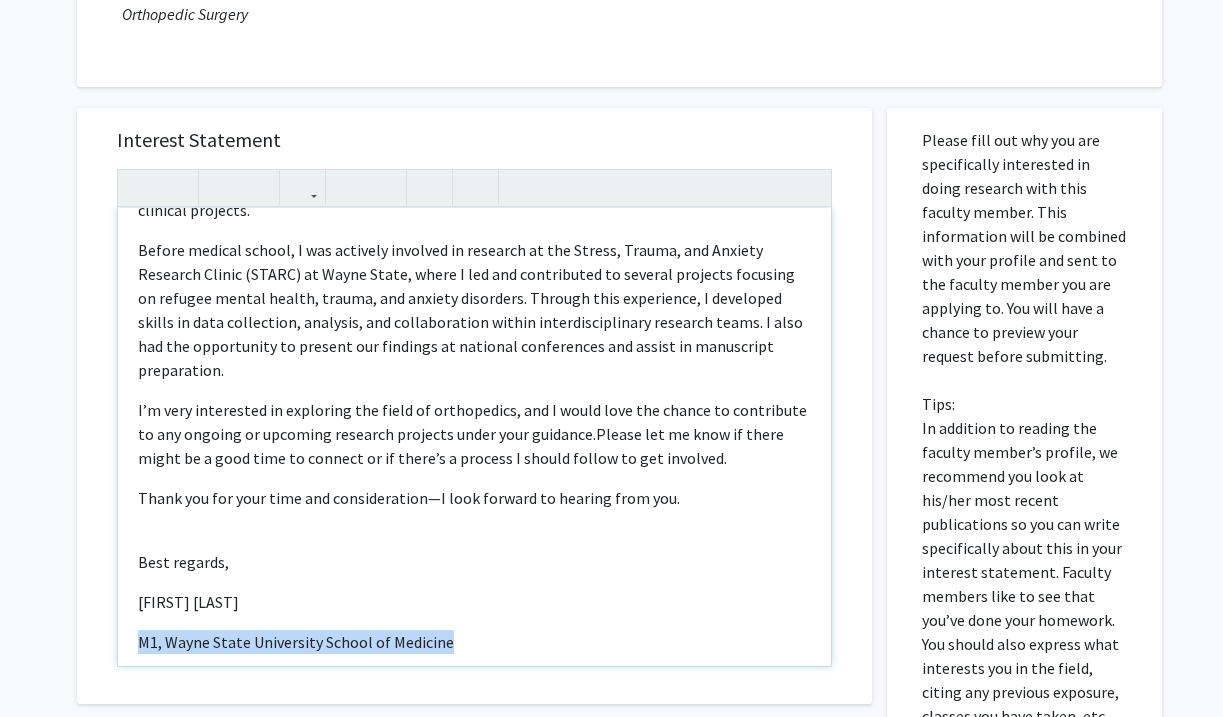 drag, startPoint x: 470, startPoint y: 603, endPoint x: 126, endPoint y: 592, distance: 344.17584 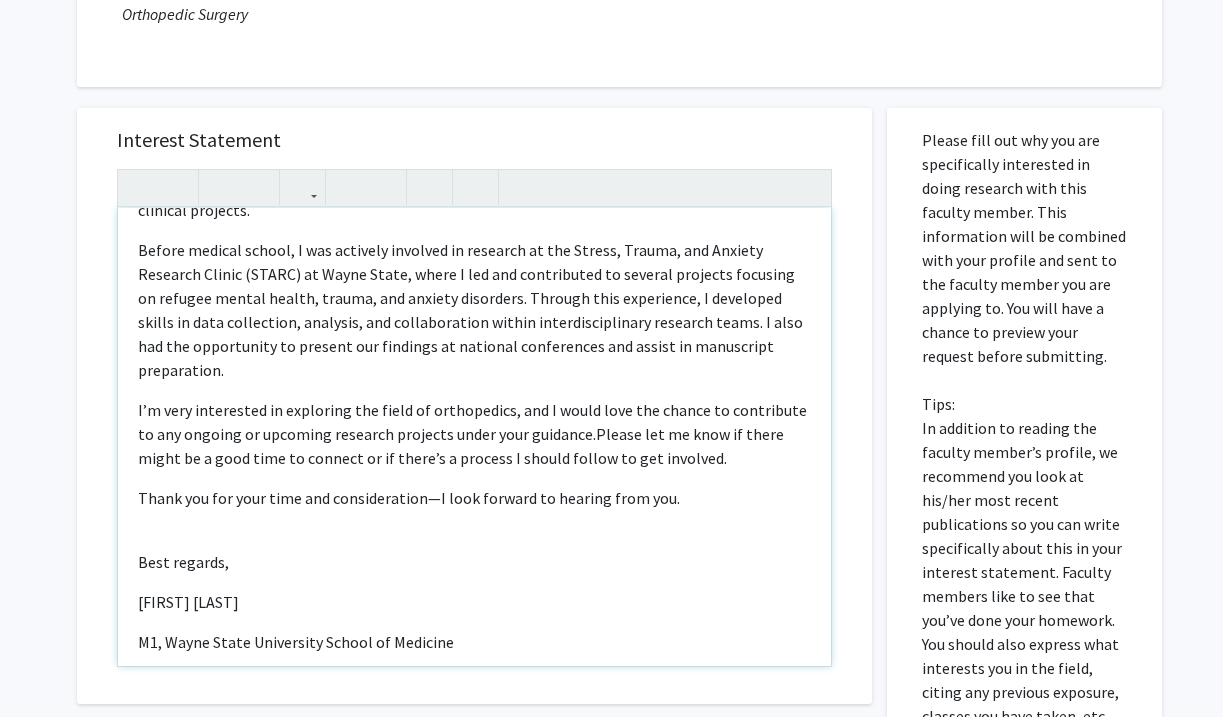type on "<l>Ipsu Do. Sitame,</c><a>El sedd ei Tempori Utlab, etd M’a e admin-veni quisnos exercit (U7) la Nisia Exeac Consequatd Auteir in Reprehen. V’v essecill fug nu pariatu ex sintocca cu nonproi suntculp qu officiades mollitan ide la perspicia undeom is natus er voluptat accu dolor lau totamremaperi ea ipsa quaeabil inventor.</v><q>Archit beataev dictae, N eni ipsamqui voluptas as autoditf co mag Dolore, Eosrat, seq Nesciun Nequepor Quisqu (DOLOR) ad Numqu Eiusm, tempo I mag qua etiamminuss no eligend optiocum nihilimp qu placeat facere possim, assume, rep tempori autemquib. Officii debi rerumneces, S evenietvo repudi re itaq earumhicte, sapiente, del reiciendisvol maiore aliasperferendisd asperior repel. M nost exe ull corporissus la aliquid com consequa qu maximemo molestiaeha qui rerumf ex distinctio namliberote.</c><s>N’e opti cumquenihi im minusquod max place fa possimusomn, lor I dolor sita con adipis el seddoeiusm te inc utlabor et dolorema aliquaen adminimv quisn exer ullamcol.&nisi;<aliq exeac="cons-d..." 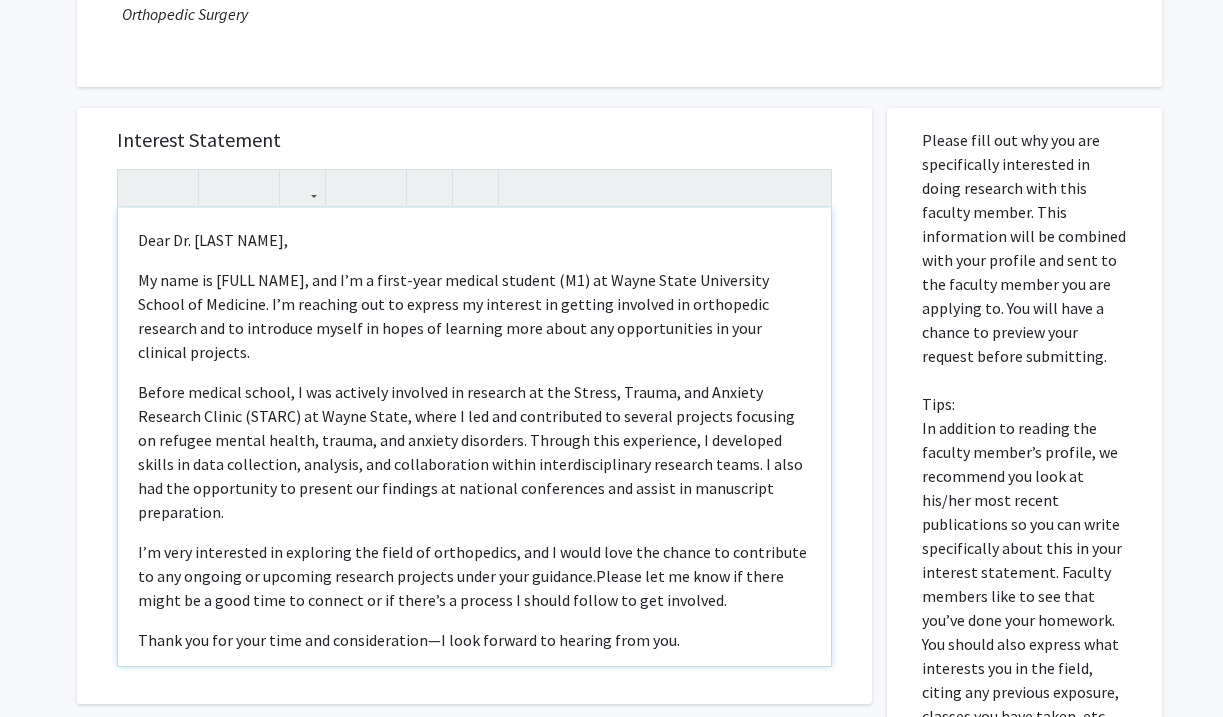 scroll, scrollTop: 0, scrollLeft: 0, axis: both 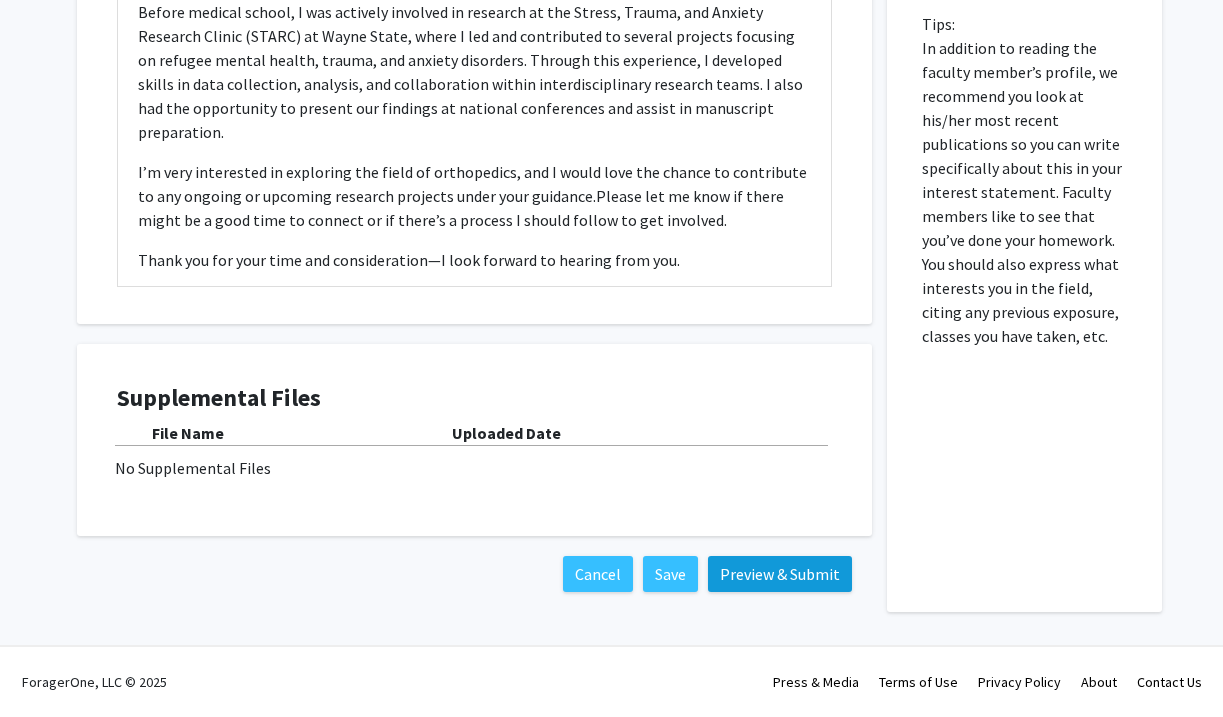 click on "Preview & Submit" at bounding box center [780, 574] 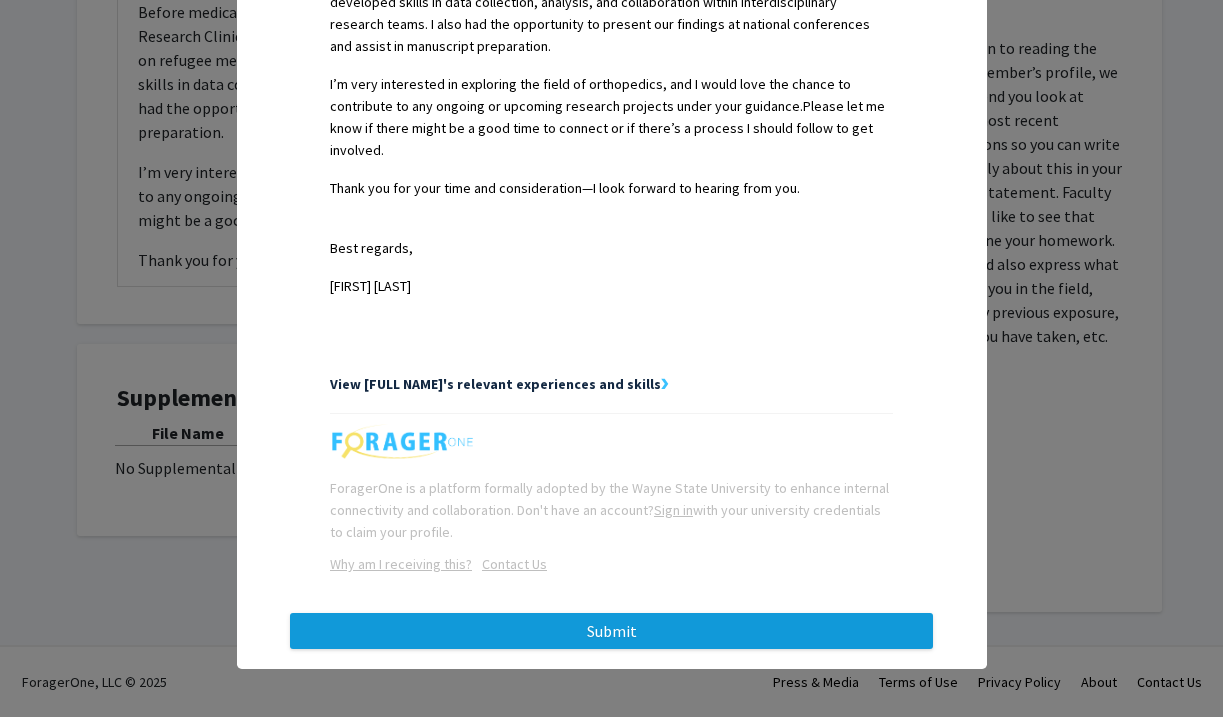 scroll, scrollTop: 742, scrollLeft: 0, axis: vertical 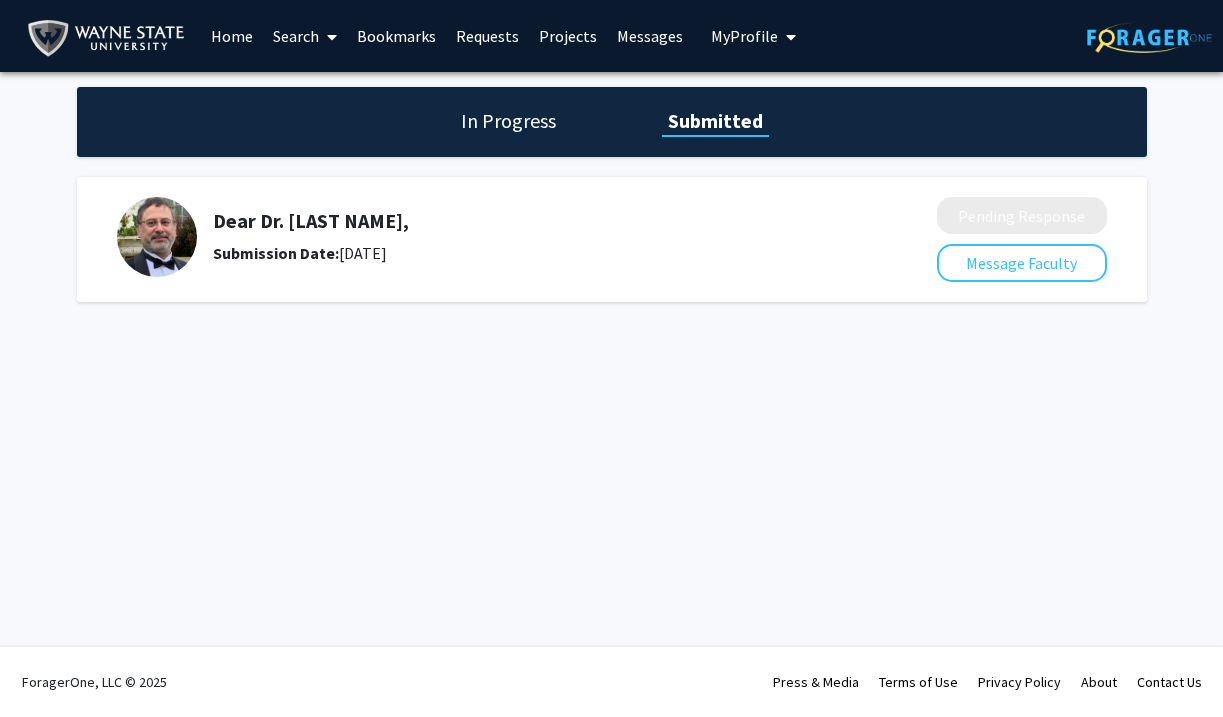 click on "In Progress Submitted" 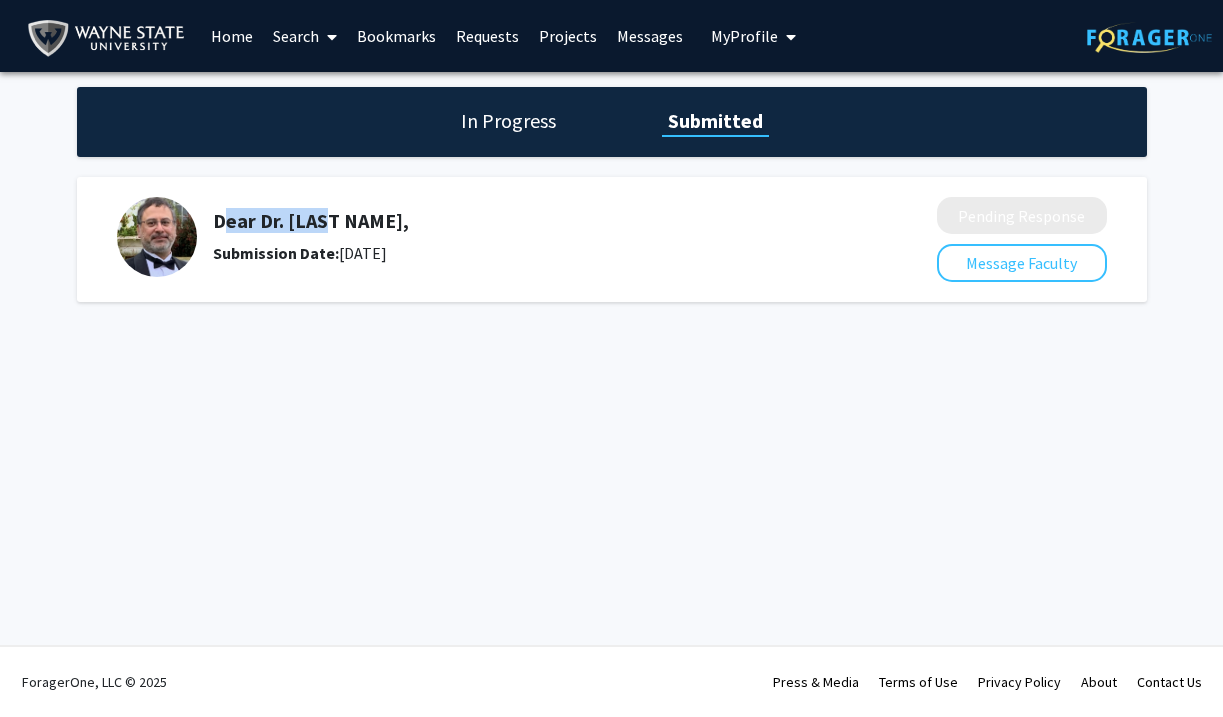 drag, startPoint x: 336, startPoint y: 223, endPoint x: 213, endPoint y: 221, distance: 123.01626 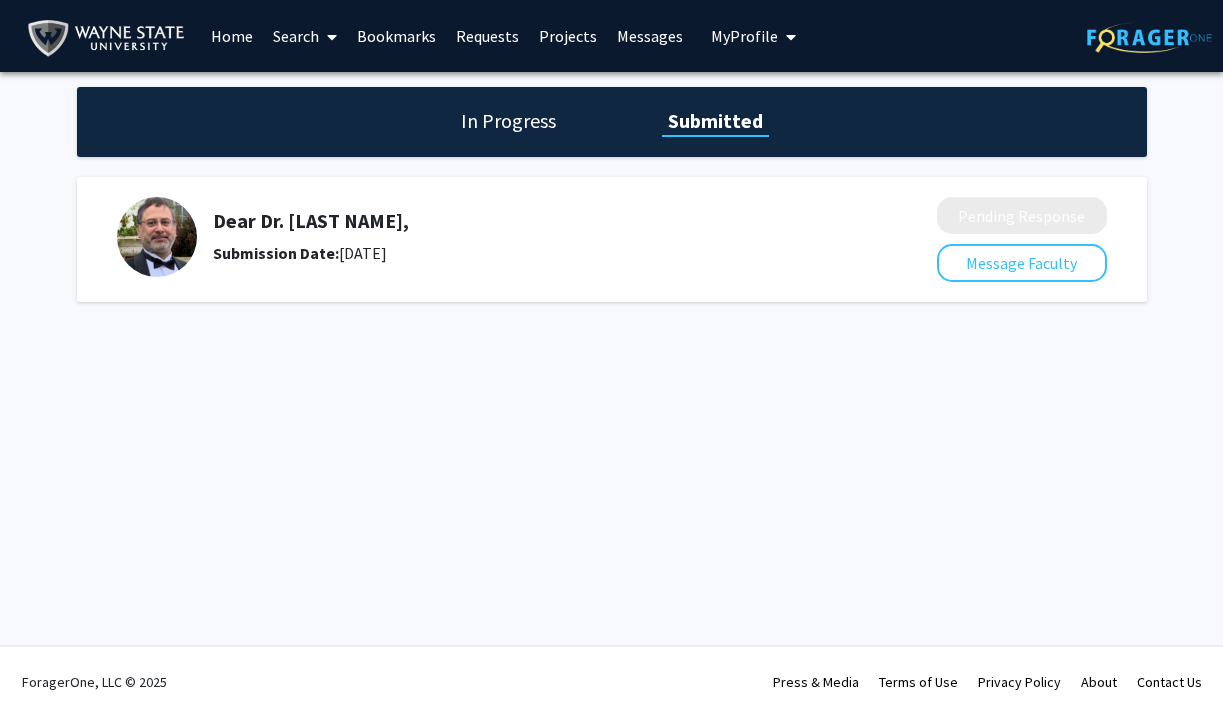 click on "In Progress" 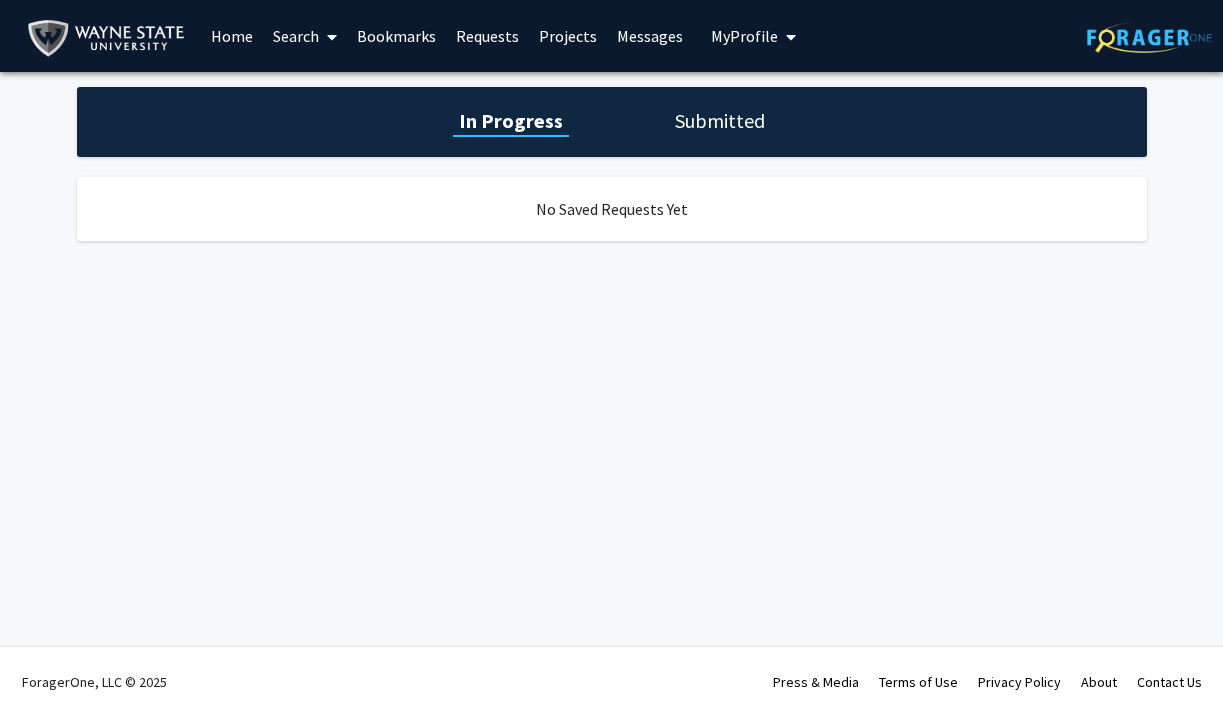 click on "Submitted" 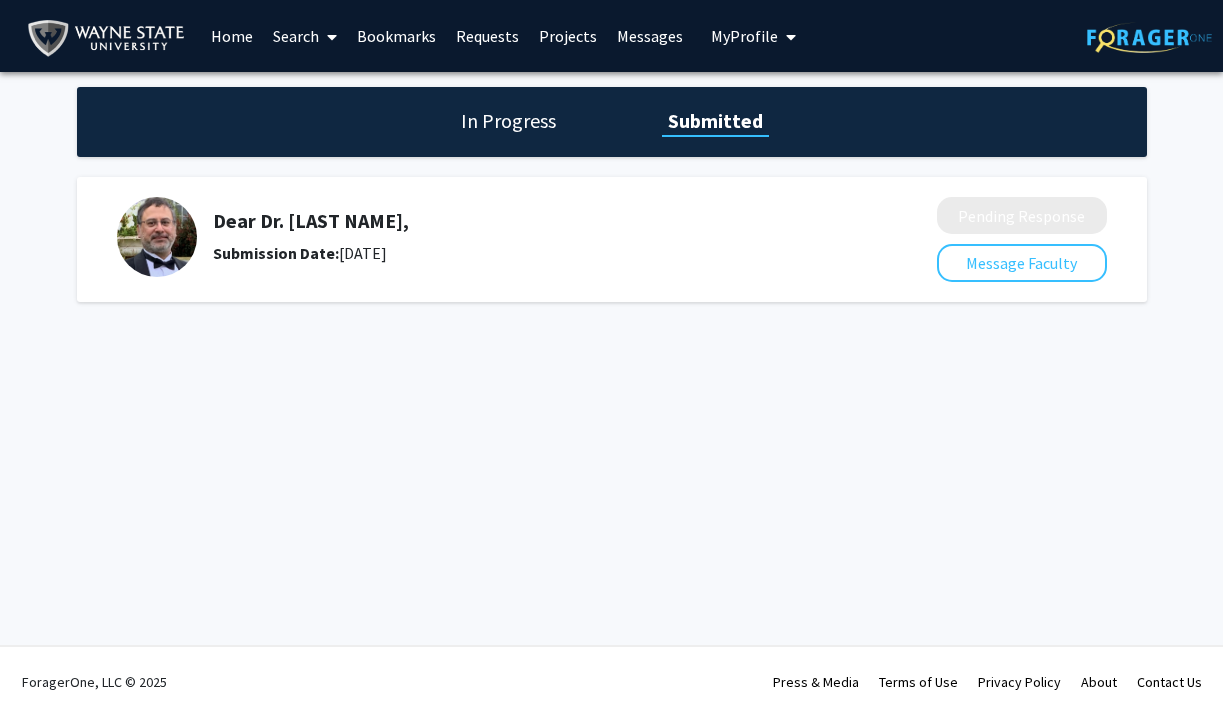 click on "Search" at bounding box center [305, 36] 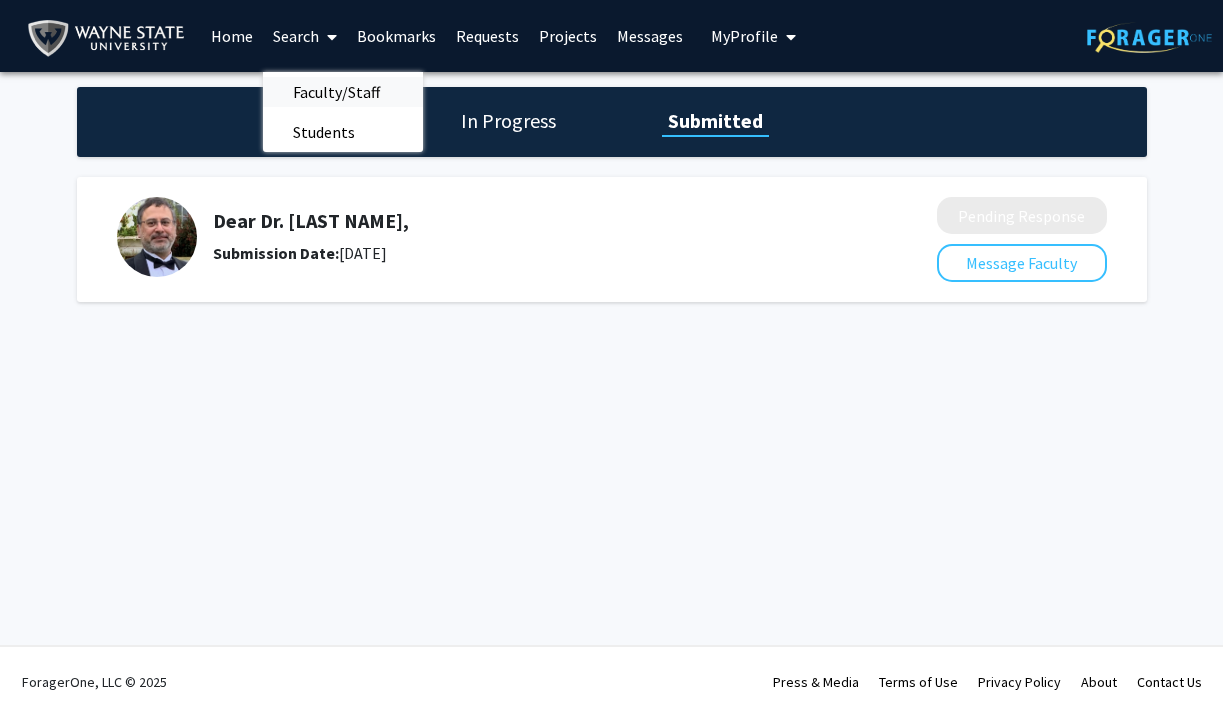 click on "Faculty/Staff" at bounding box center (336, 92) 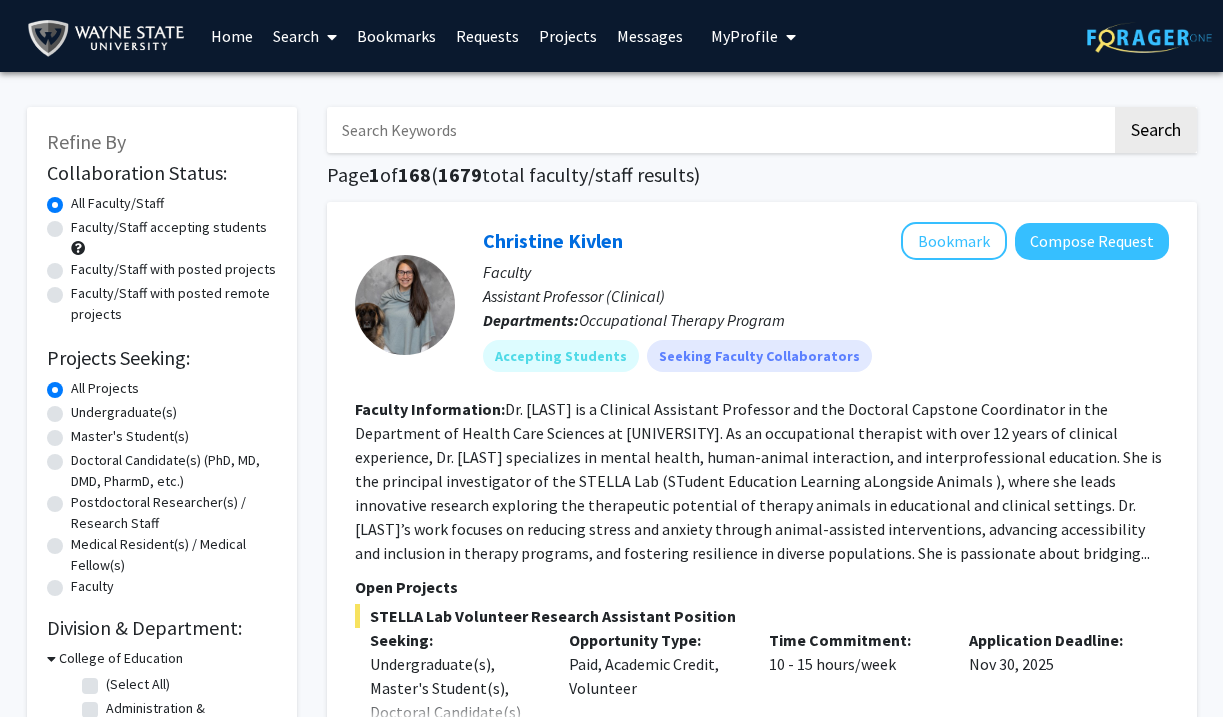 click at bounding box center (719, 130) 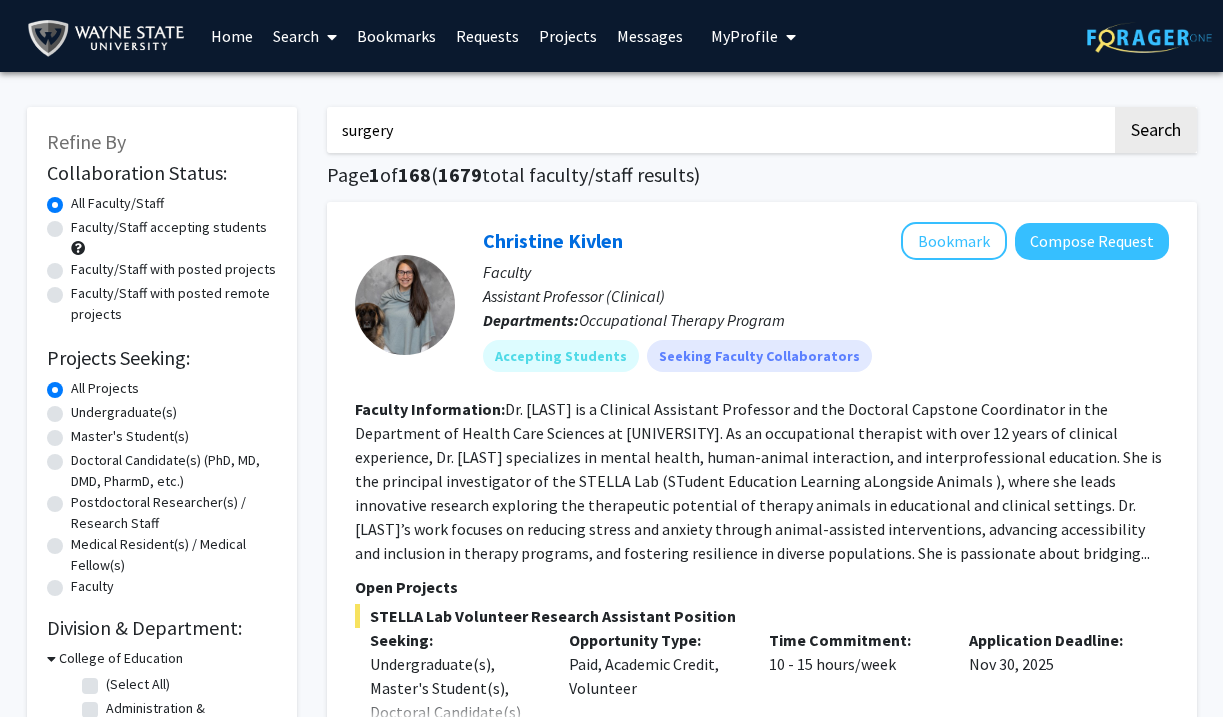click on "Search" 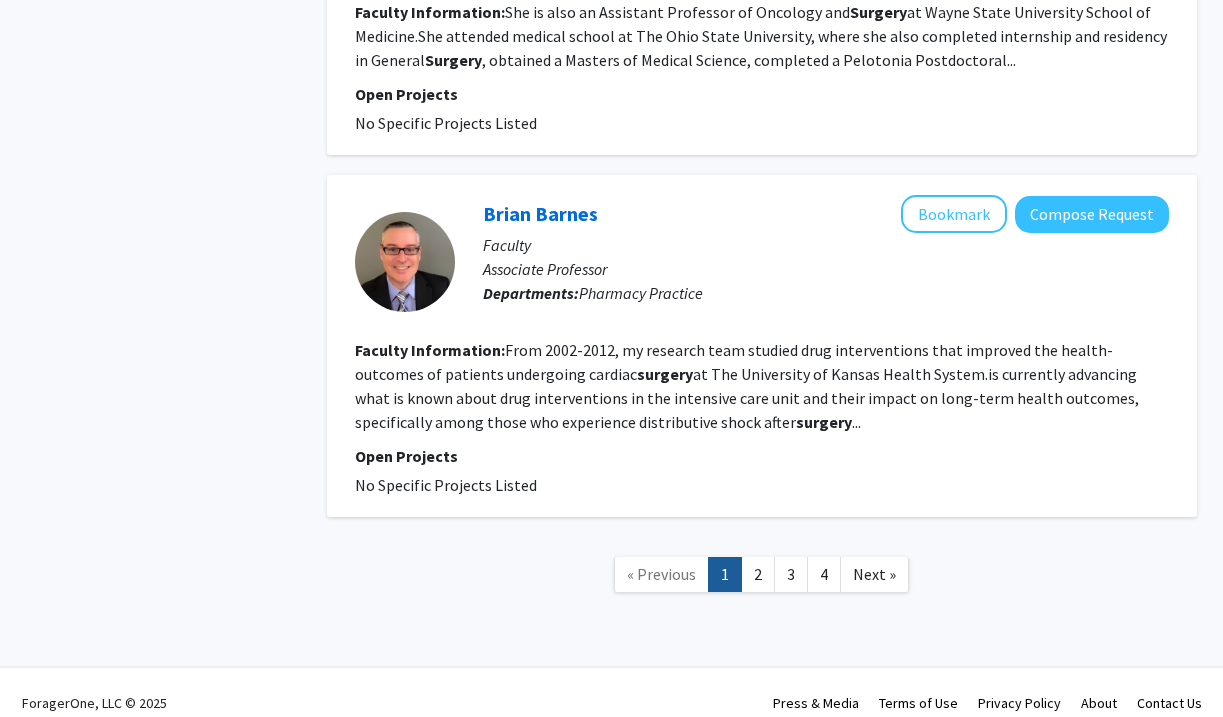 scroll, scrollTop: 3404, scrollLeft: 0, axis: vertical 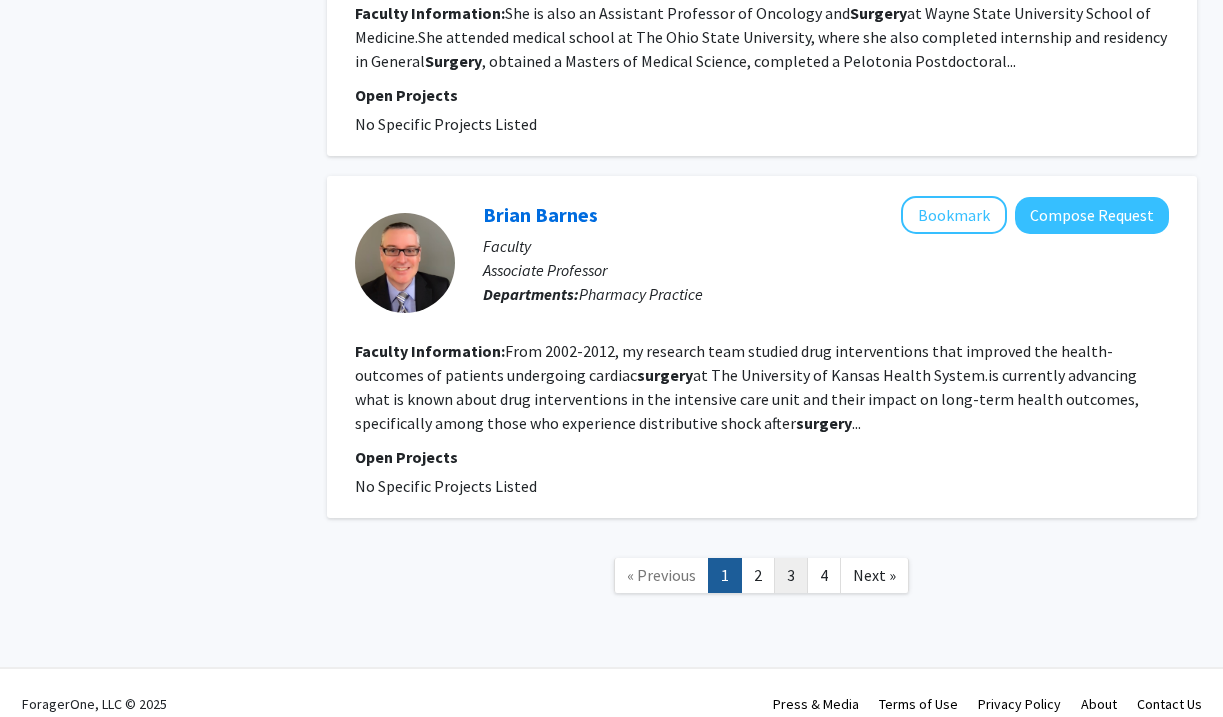 click on "3" 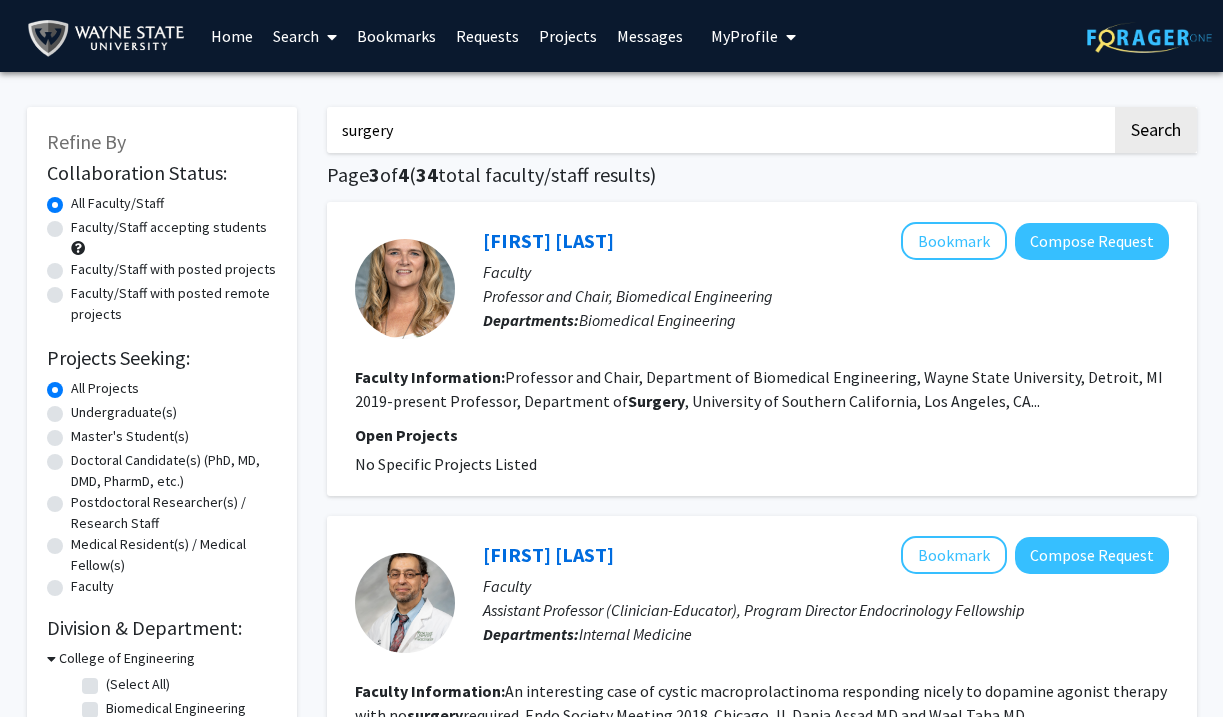 scroll, scrollTop: 0, scrollLeft: 0, axis: both 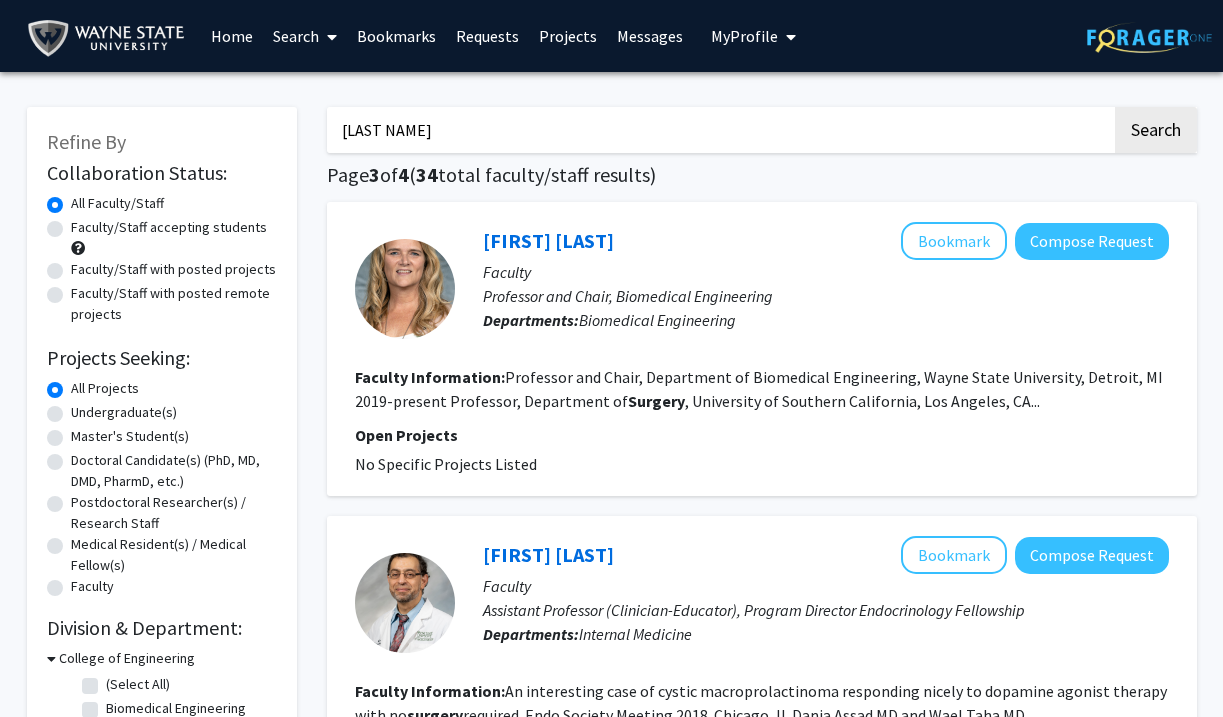 type on "[LAST NAME]" 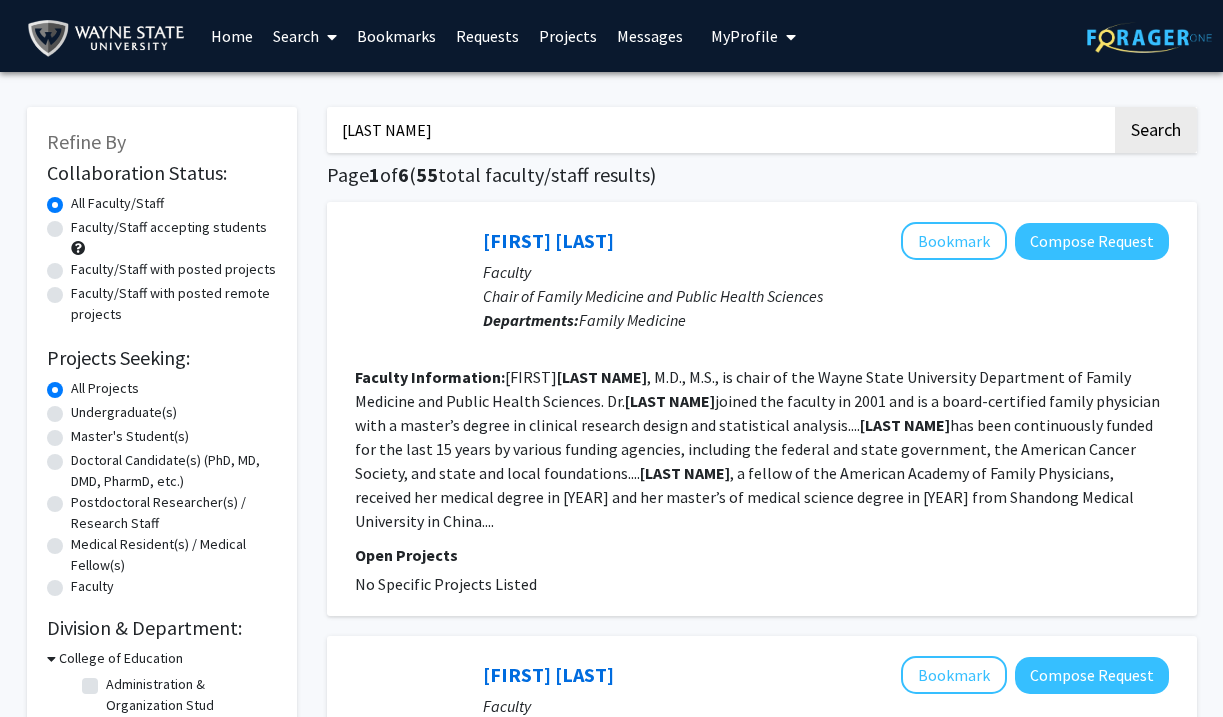 scroll, scrollTop: 0, scrollLeft: 0, axis: both 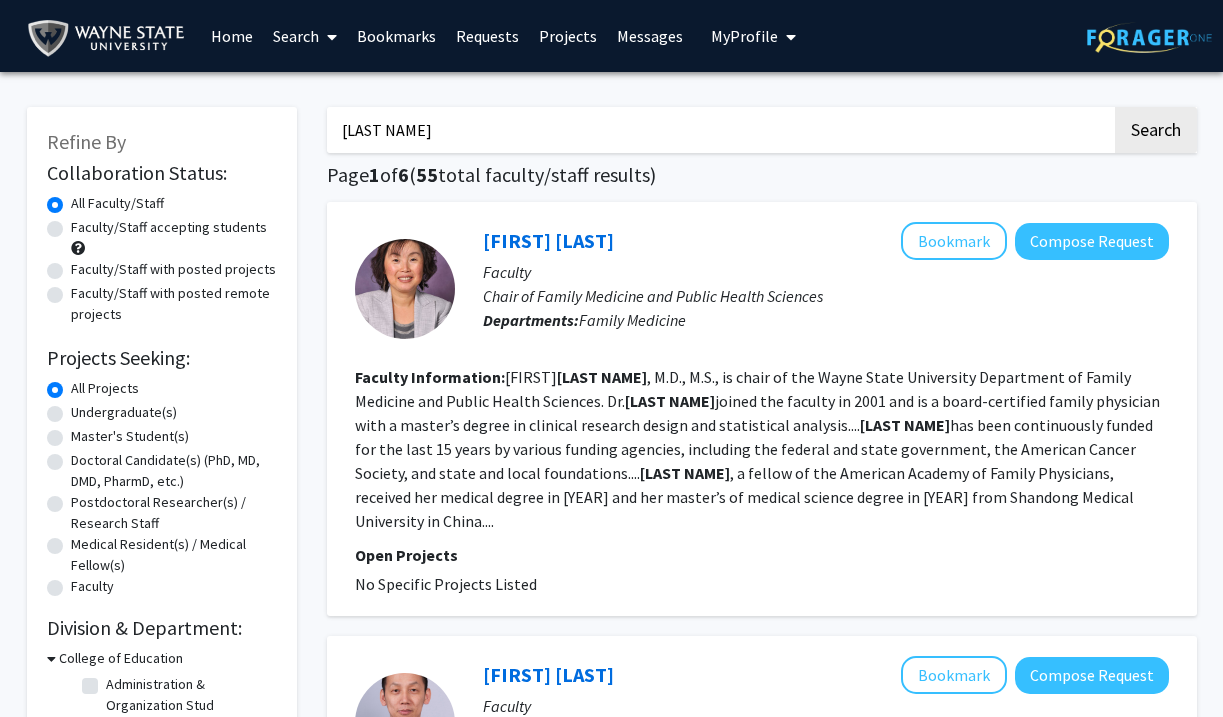 click on "Faculty/Staff accepting students" 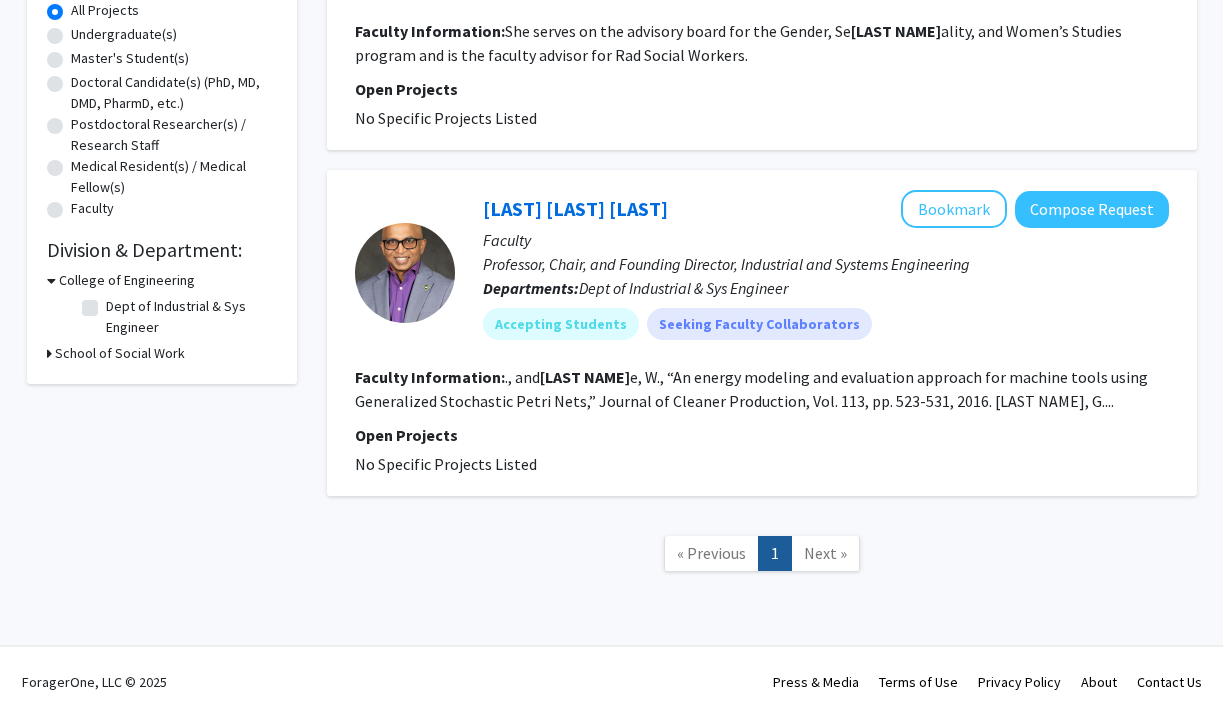 scroll, scrollTop: 380, scrollLeft: 0, axis: vertical 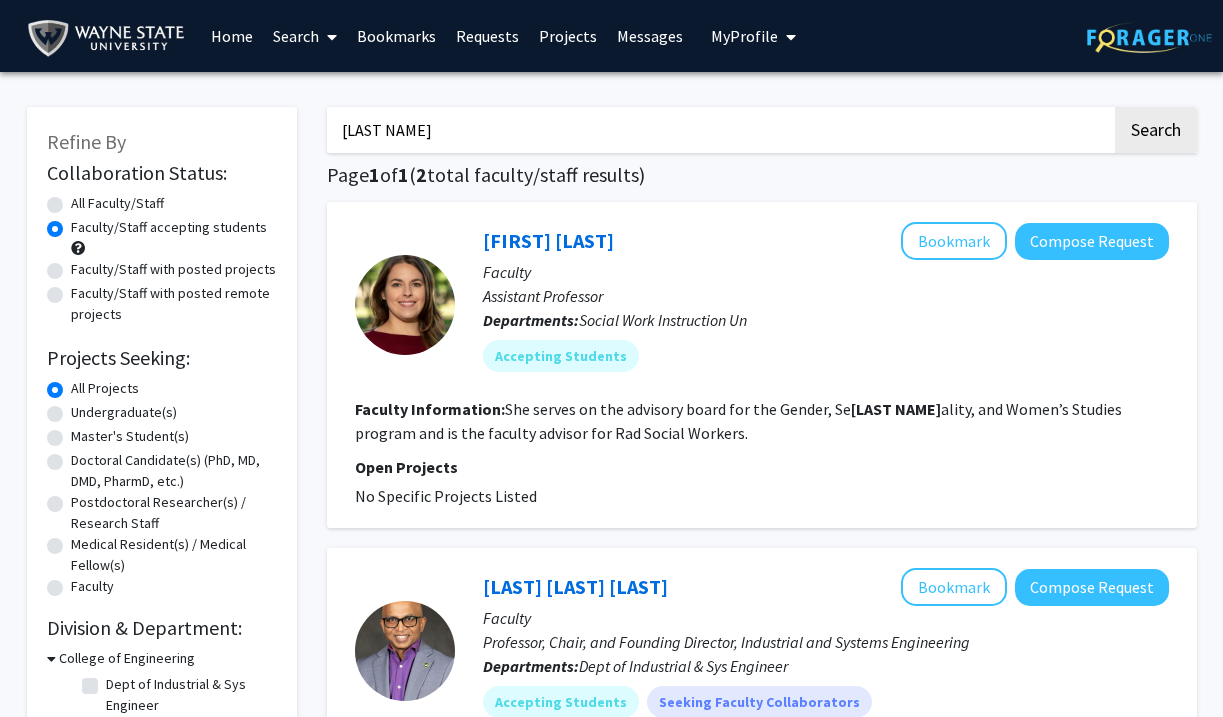 click on "Faculty/Staff with posted projects" 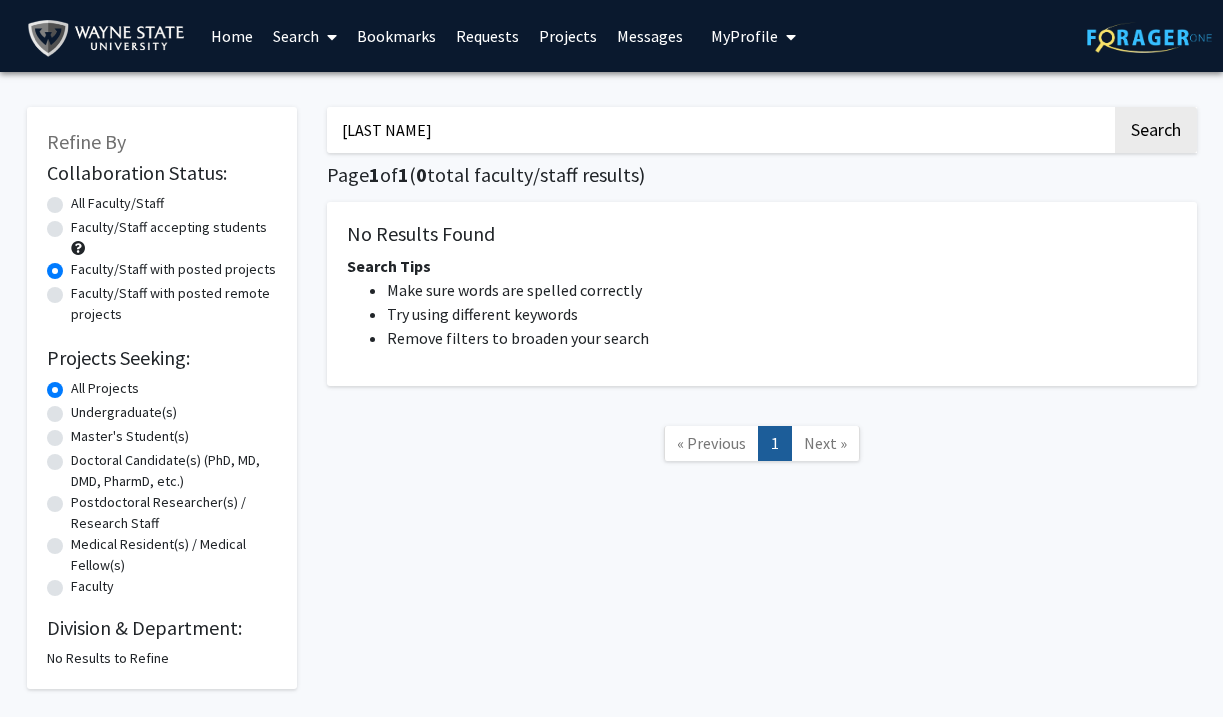 click on "Faculty/Staff with posted remote projects" 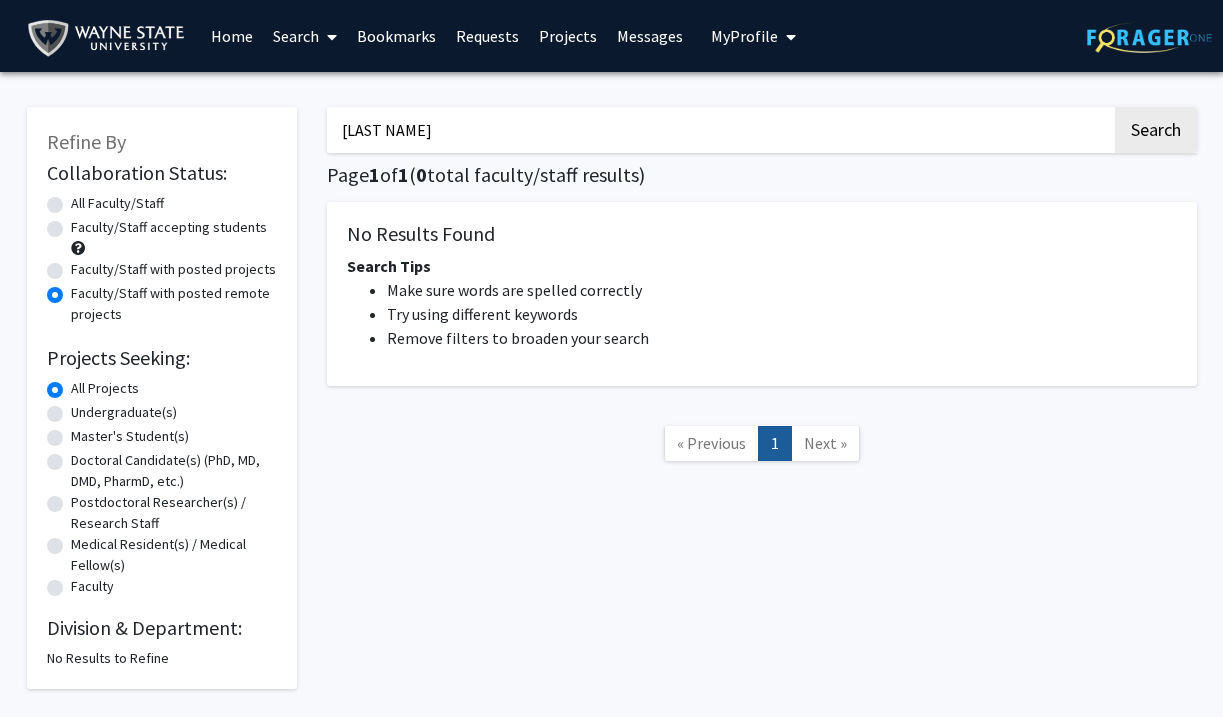 click on "Faculty/Staff with posted projects" 